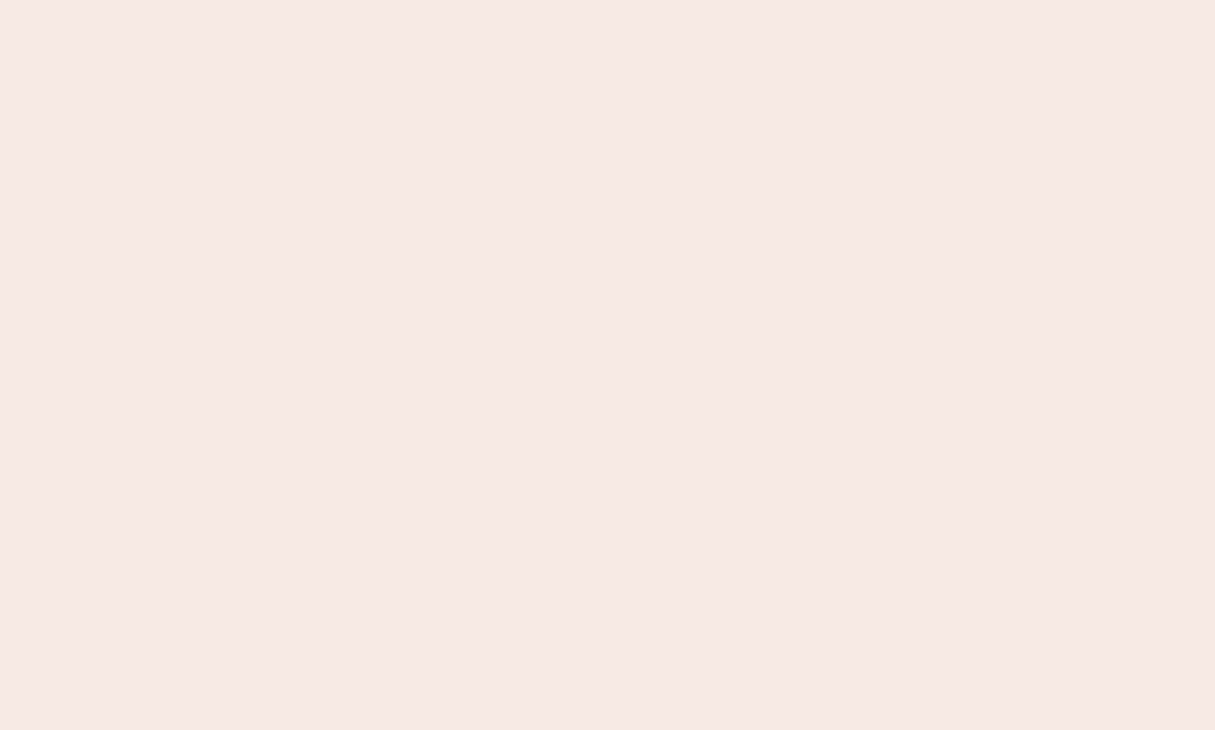 scroll, scrollTop: 0, scrollLeft: 0, axis: both 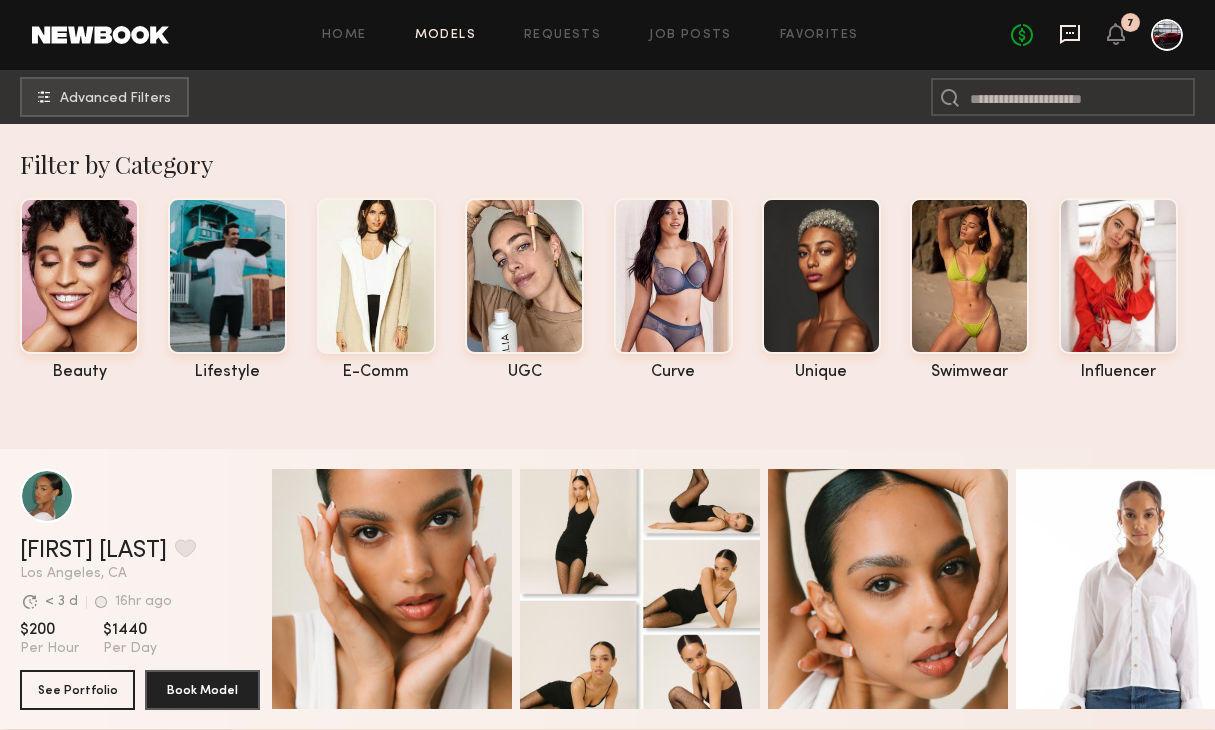 click 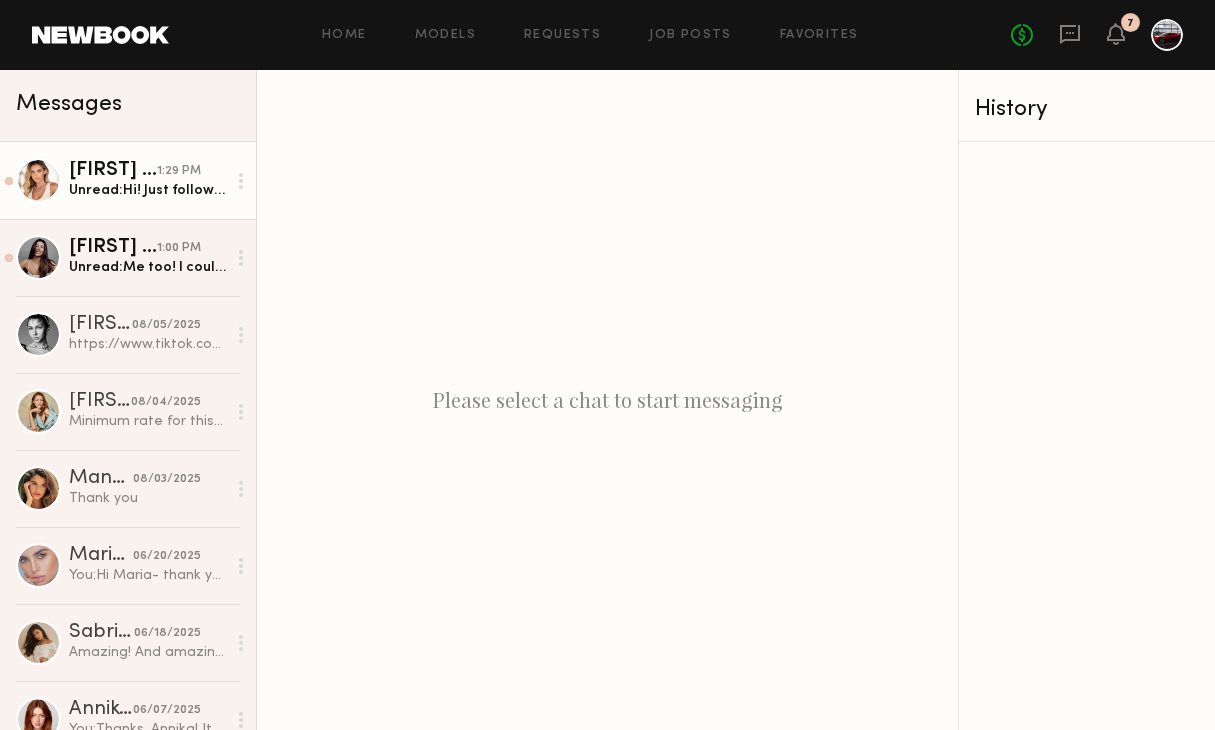 click on "Unread:  Hi! Just following up. Are you able to send a script or do you want me to freestyle? :)" 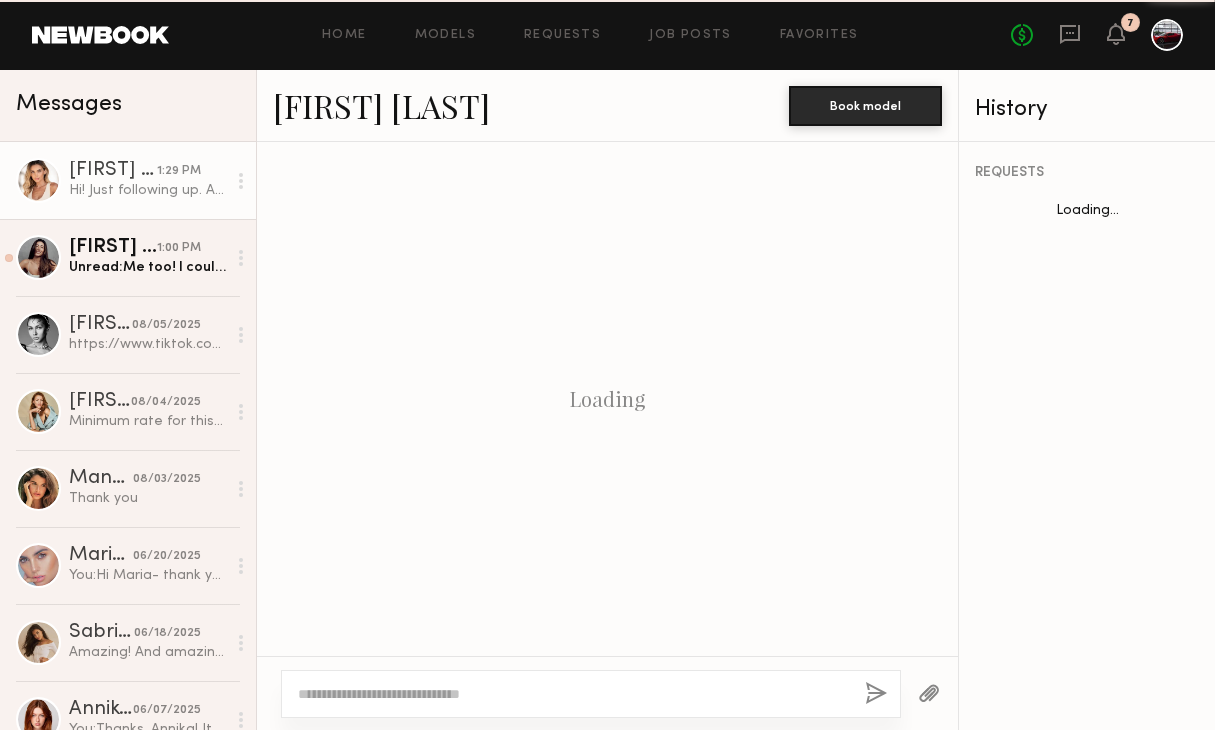scroll, scrollTop: 1068, scrollLeft: 0, axis: vertical 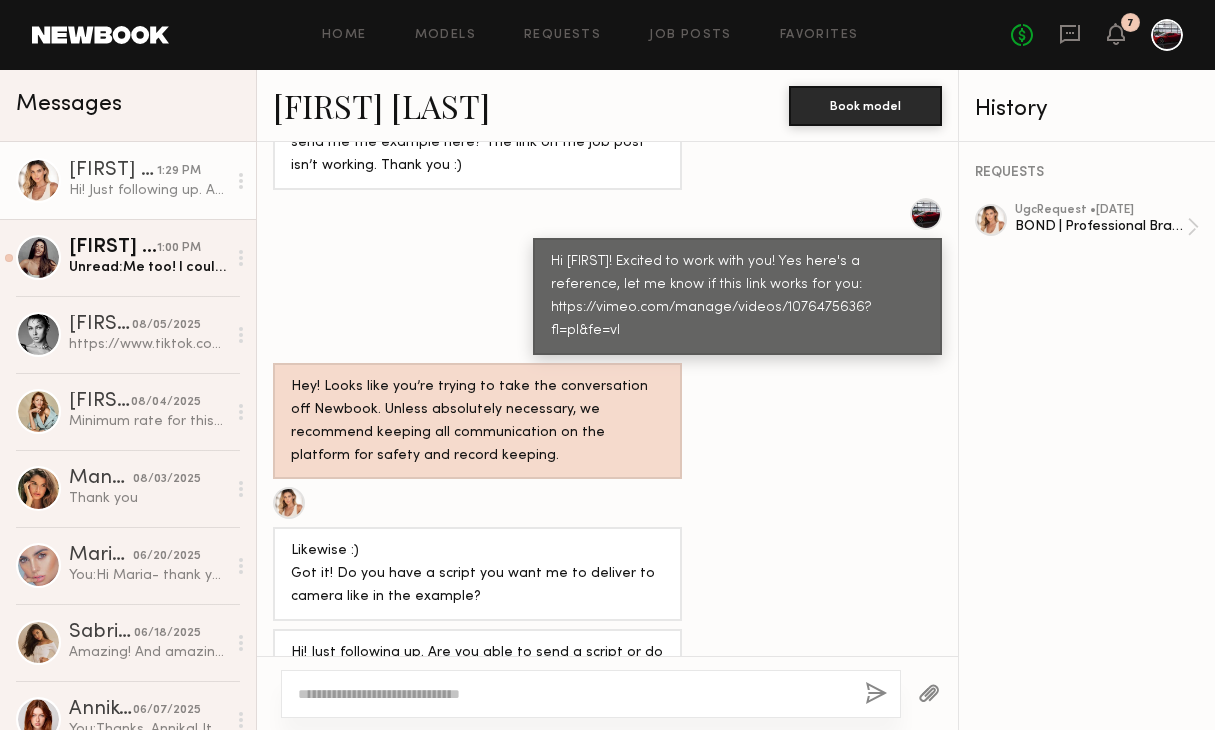 click 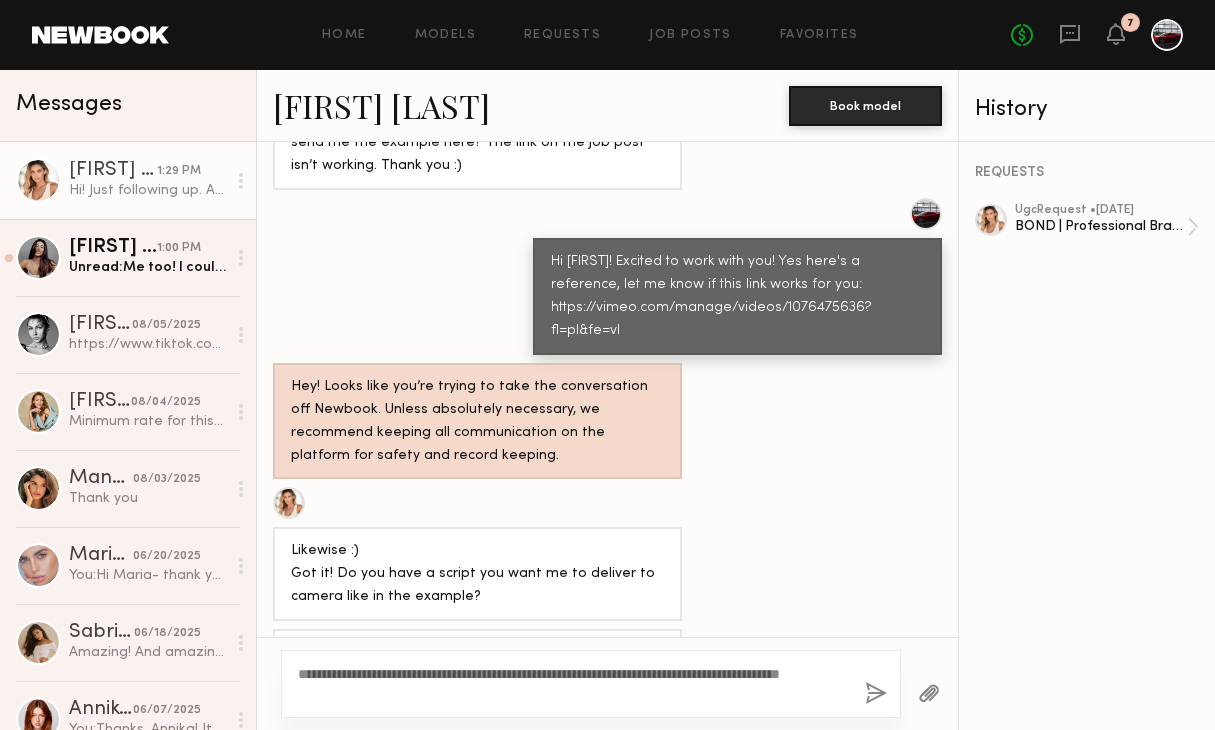 type on "**********" 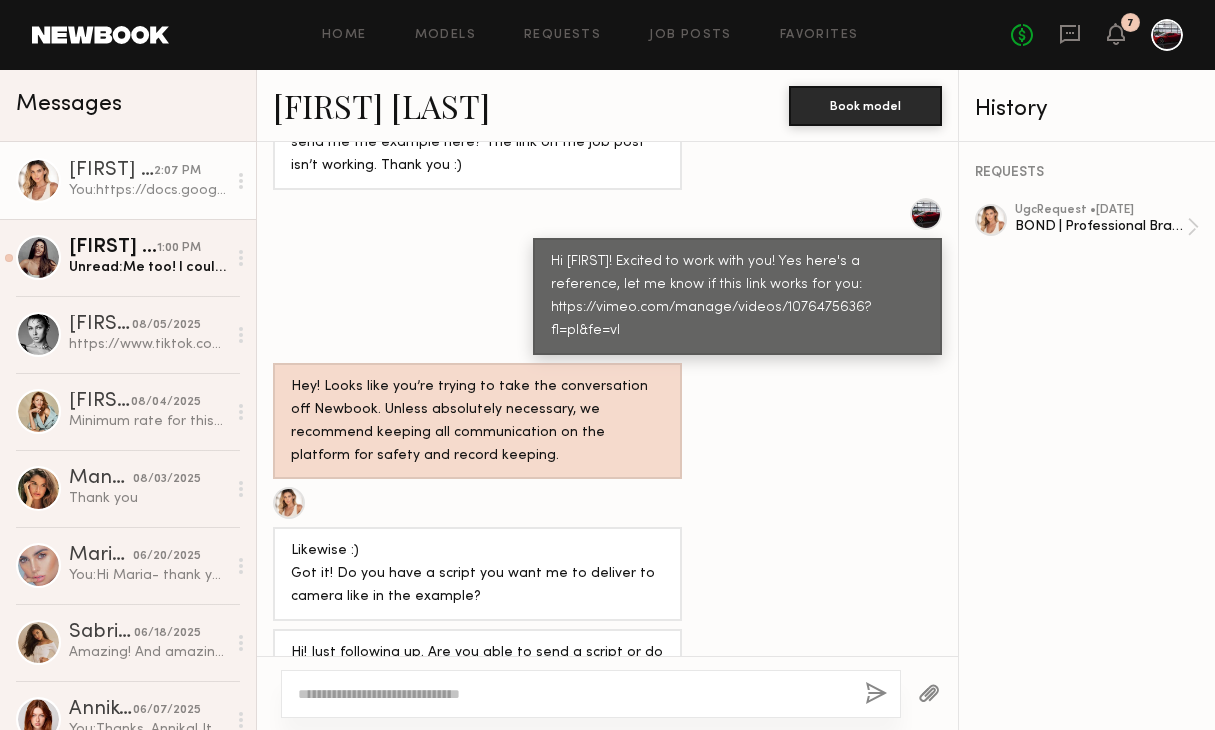 scroll, scrollTop: 1321, scrollLeft: 0, axis: vertical 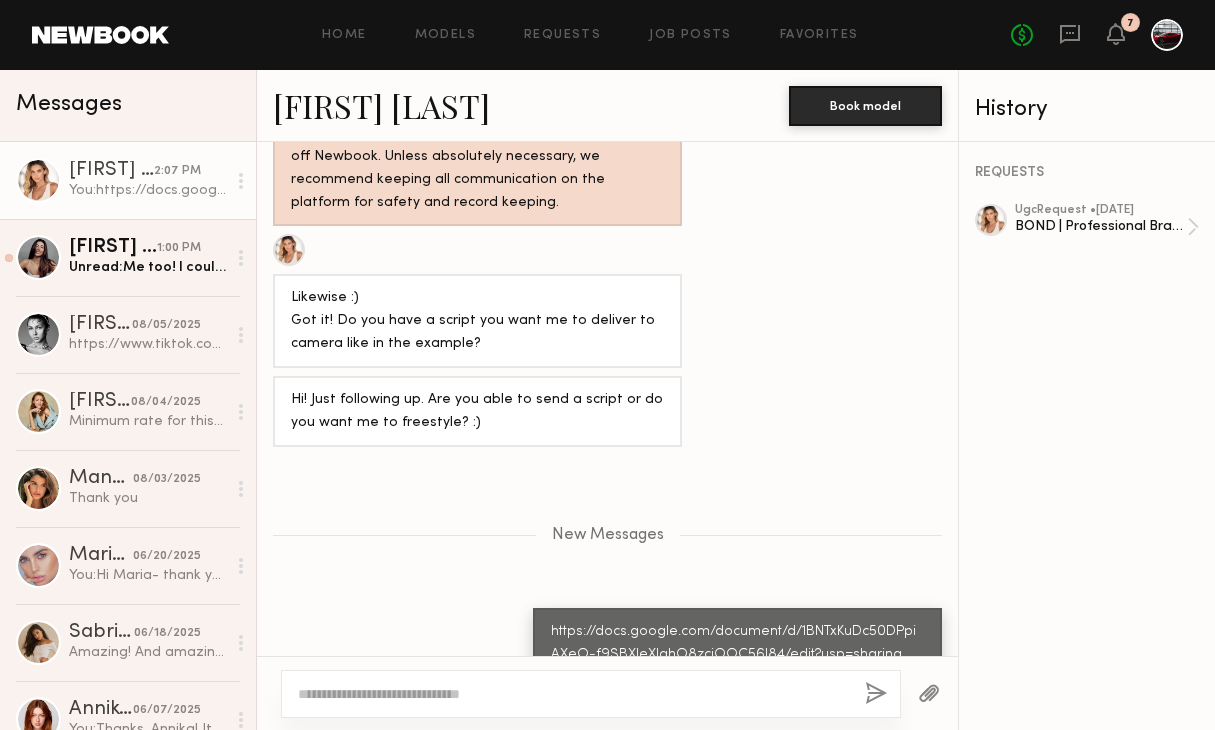 click 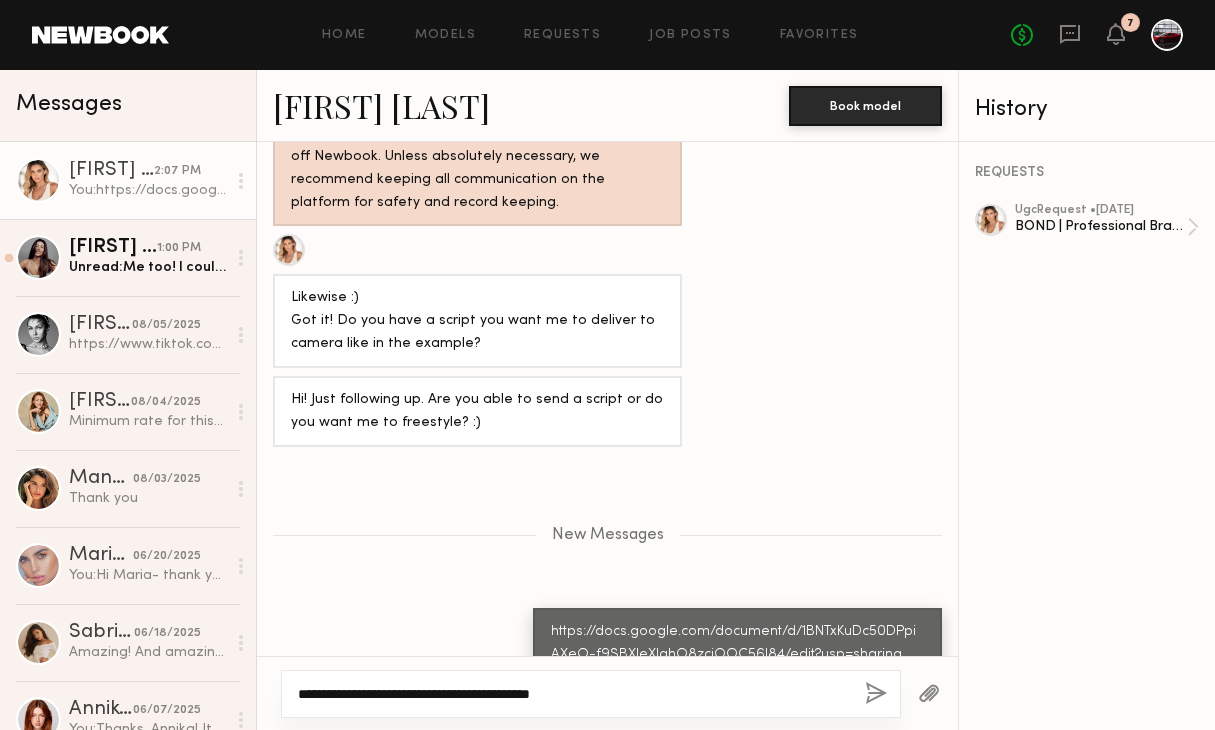 drag, startPoint x: 578, startPoint y: 695, endPoint x: 492, endPoint y: 696, distance: 86.00581 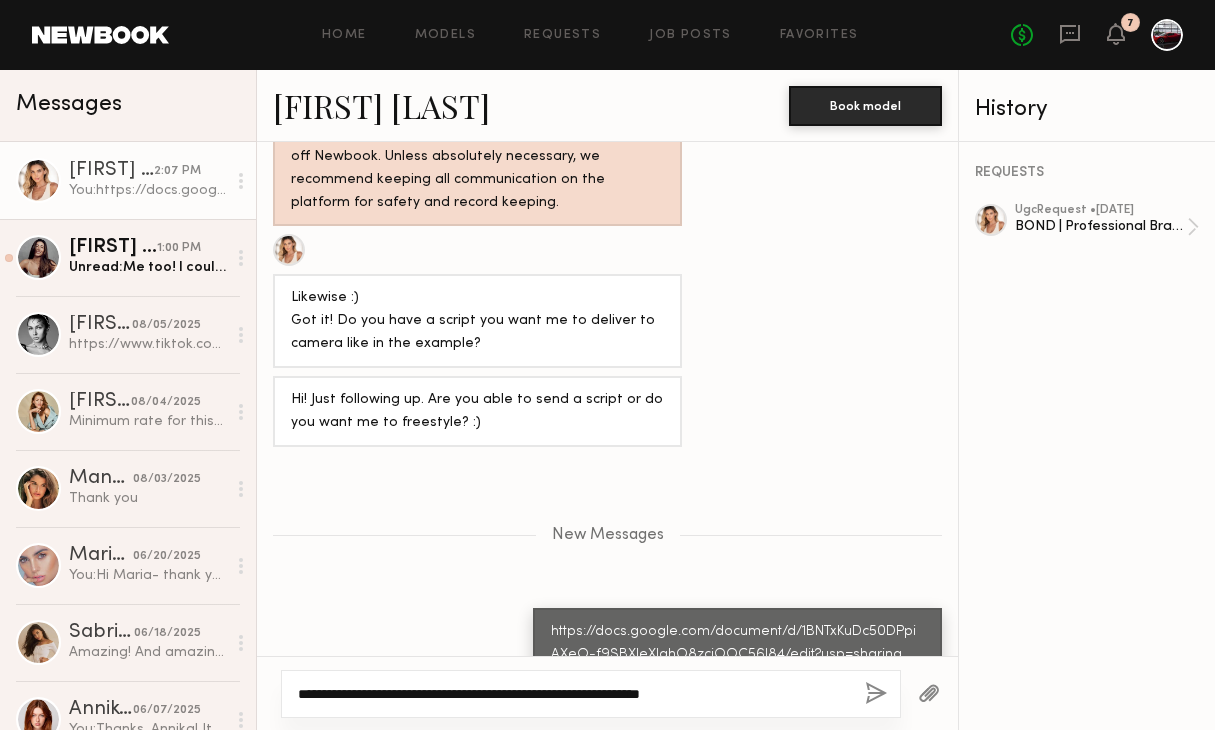 click on "**********" 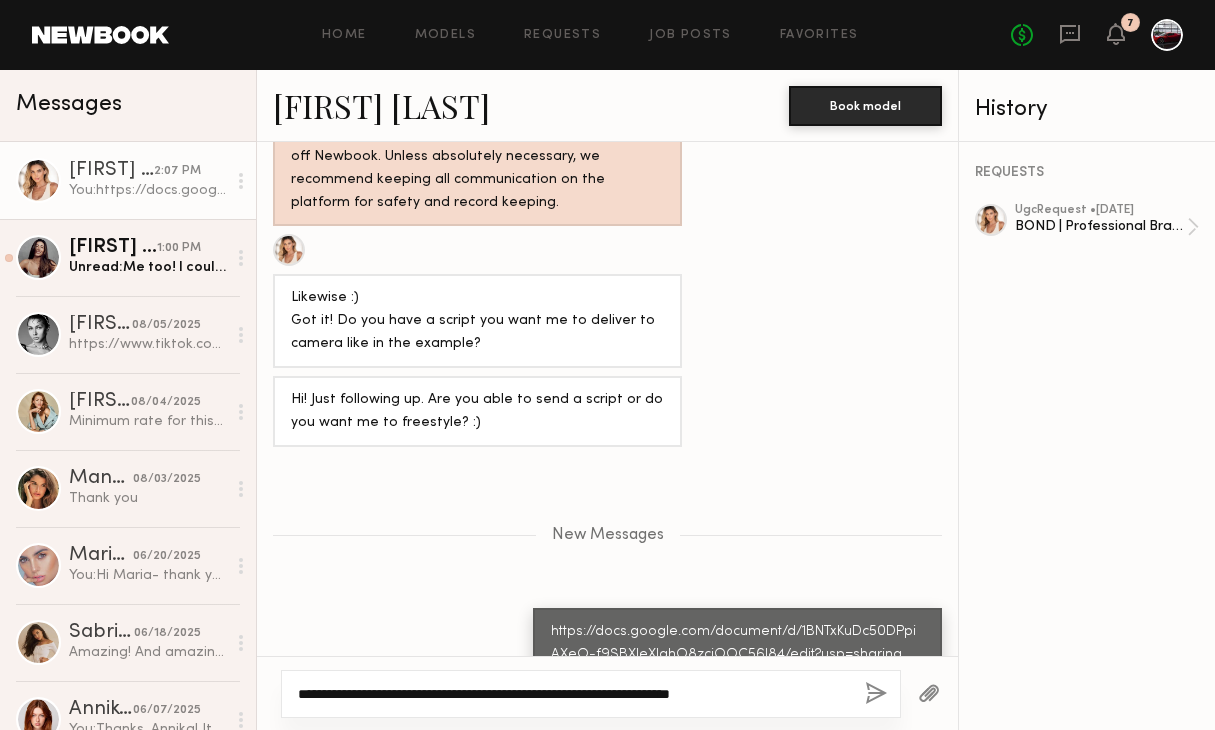 click on "**********" 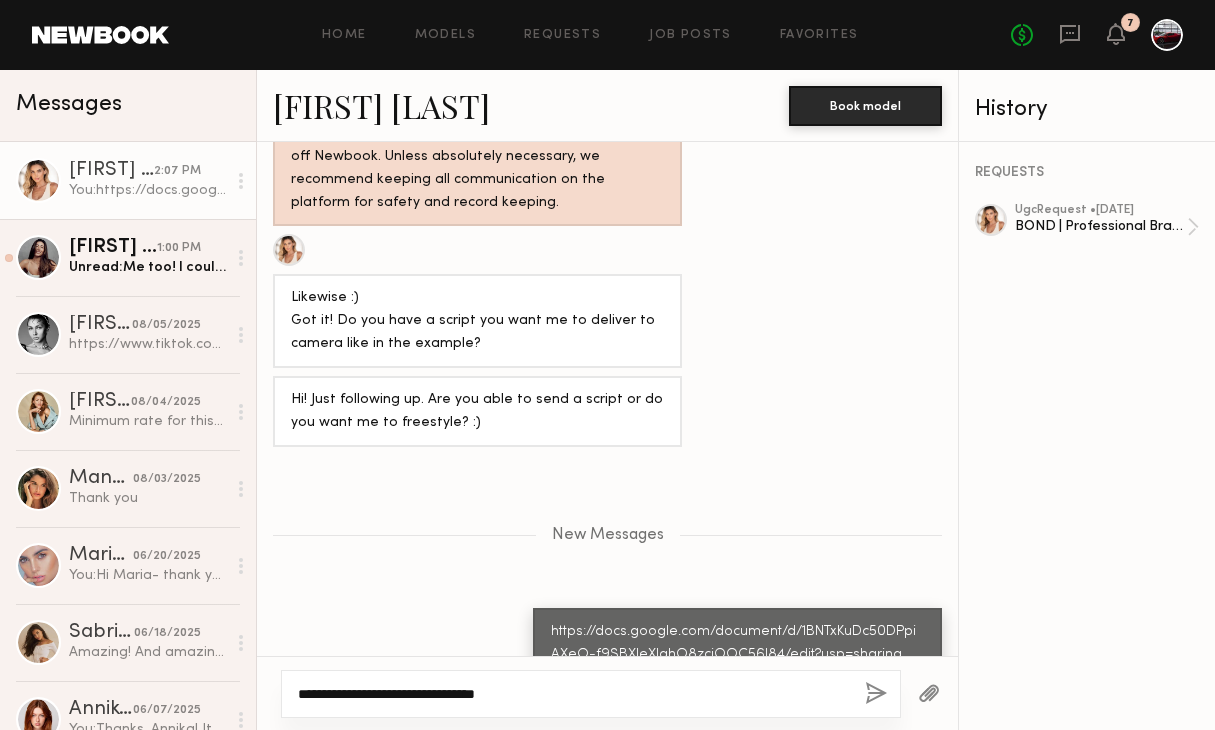 click on "**********" 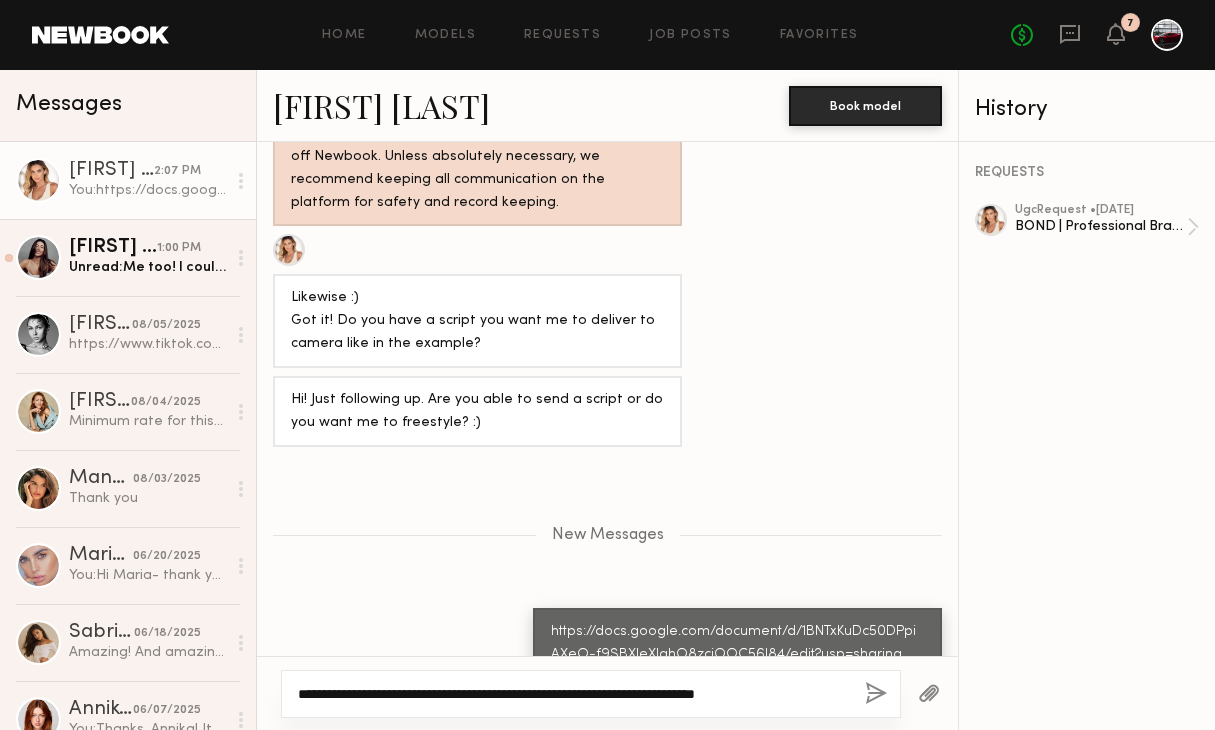 click on "**********" 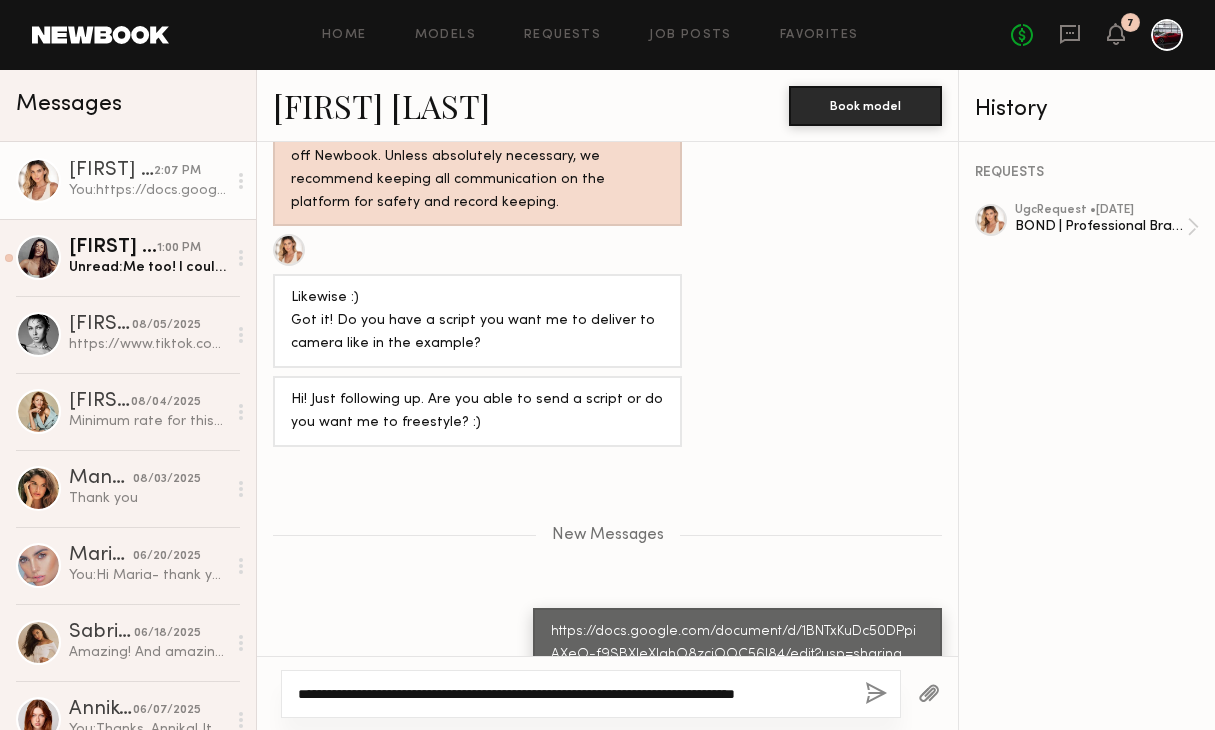 type on "**********" 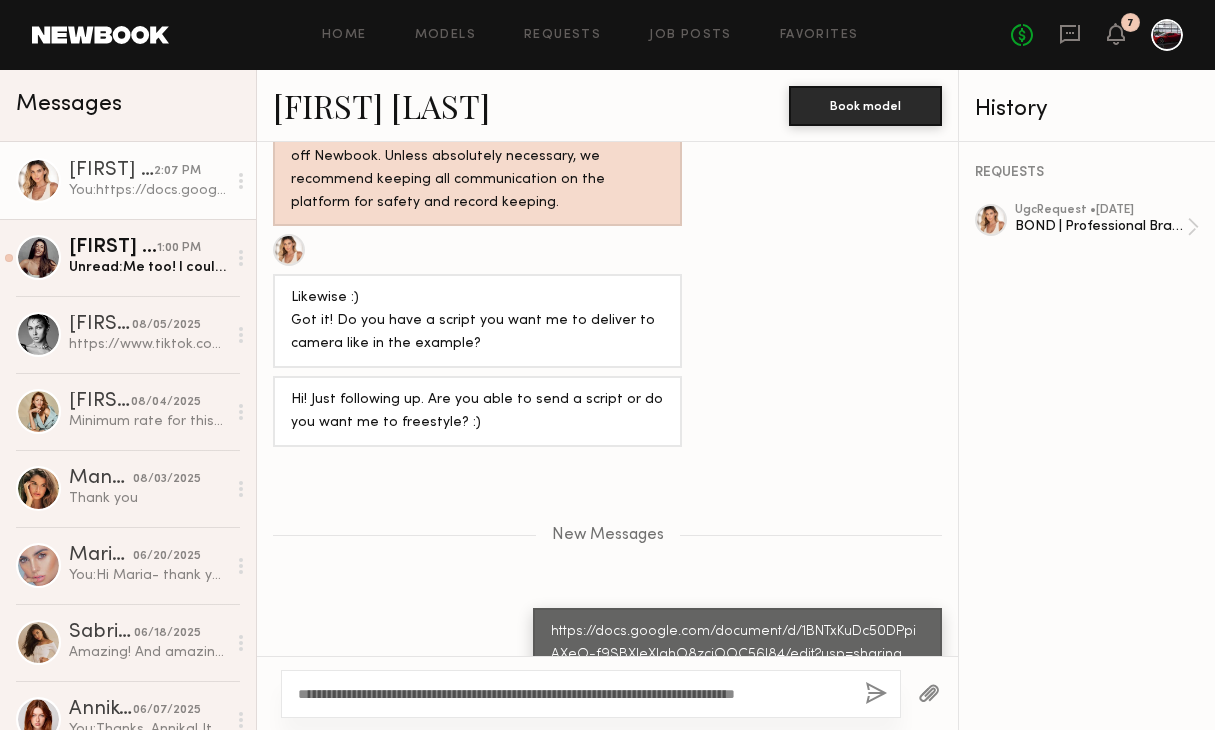 click 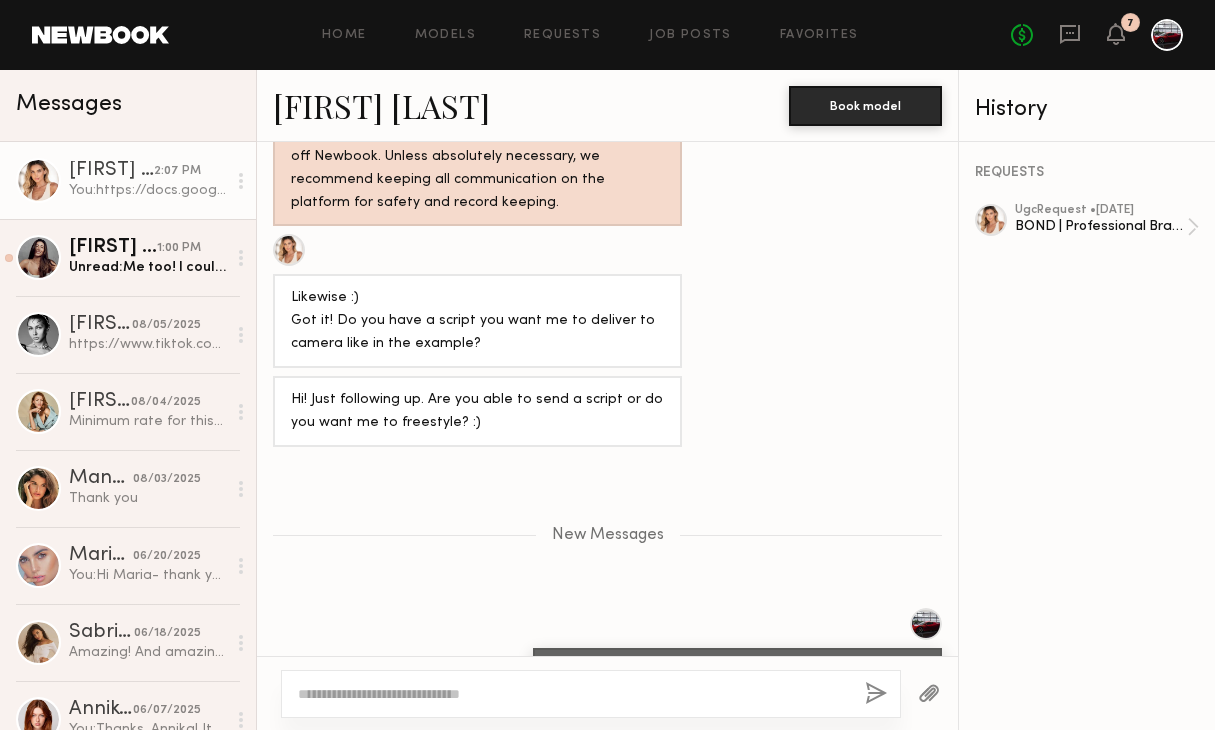 scroll, scrollTop: 1440, scrollLeft: 0, axis: vertical 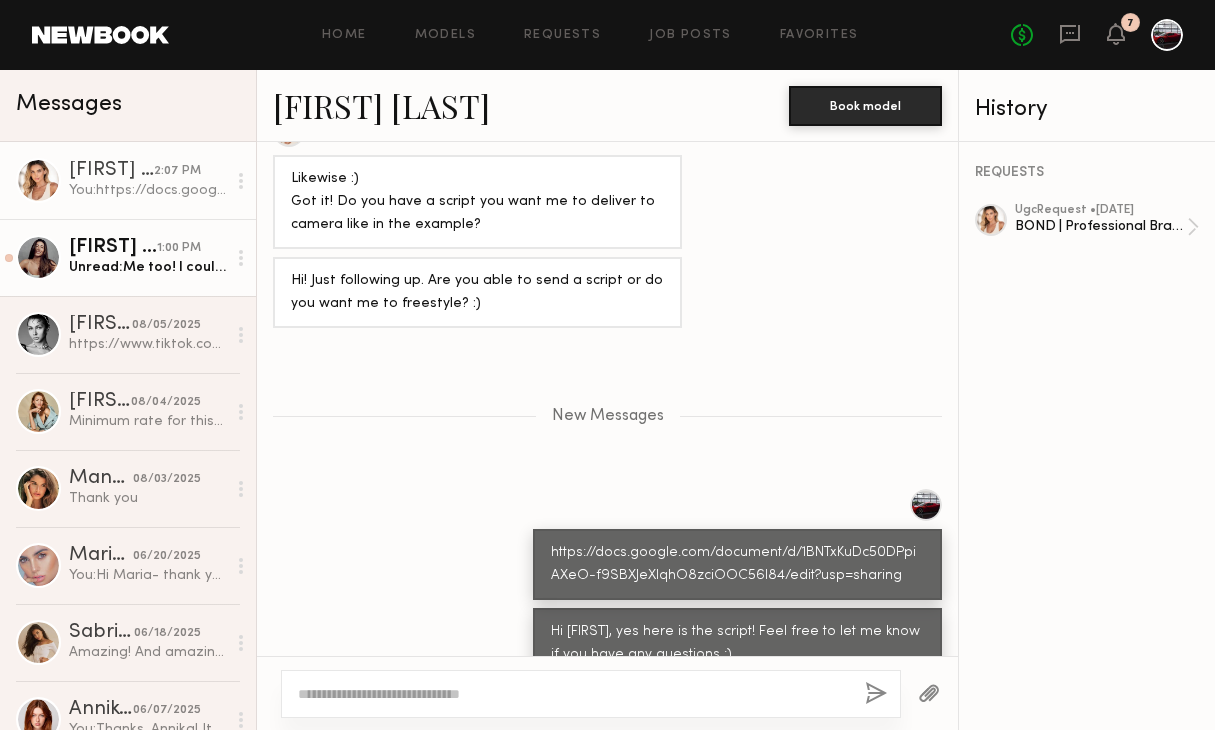 click on "[FIRST] [LAST]" 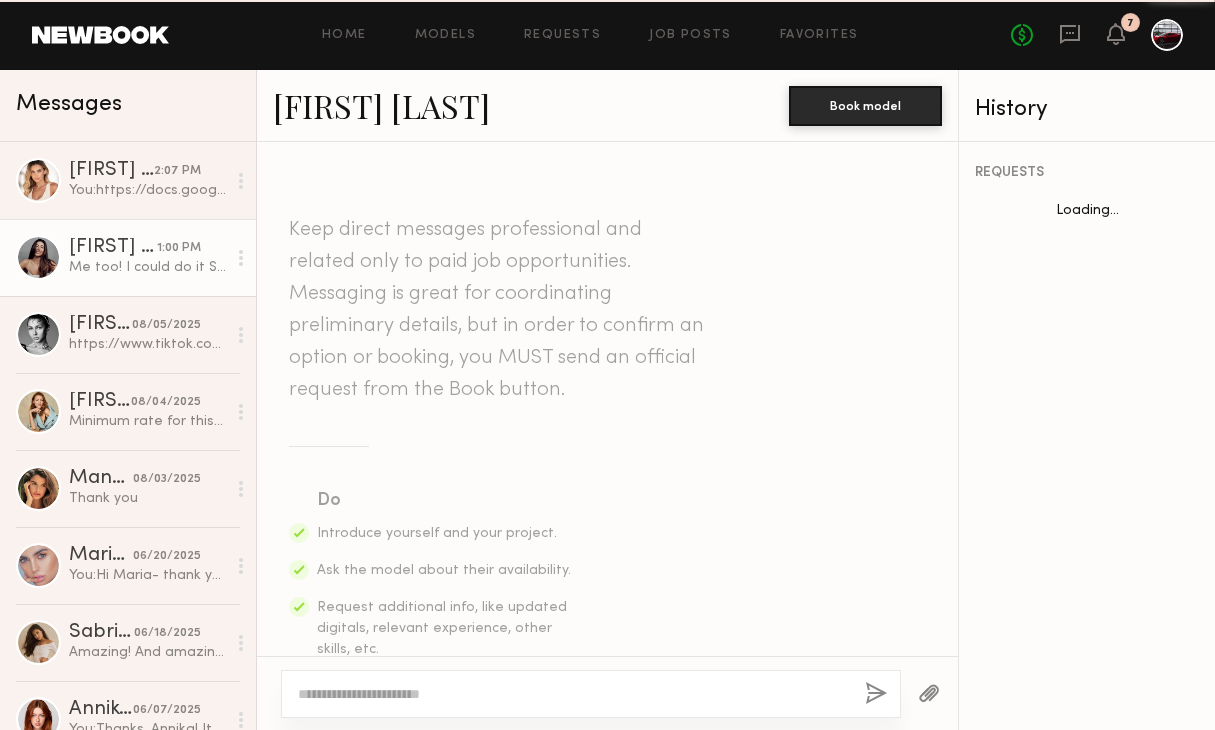 scroll, scrollTop: 788, scrollLeft: 0, axis: vertical 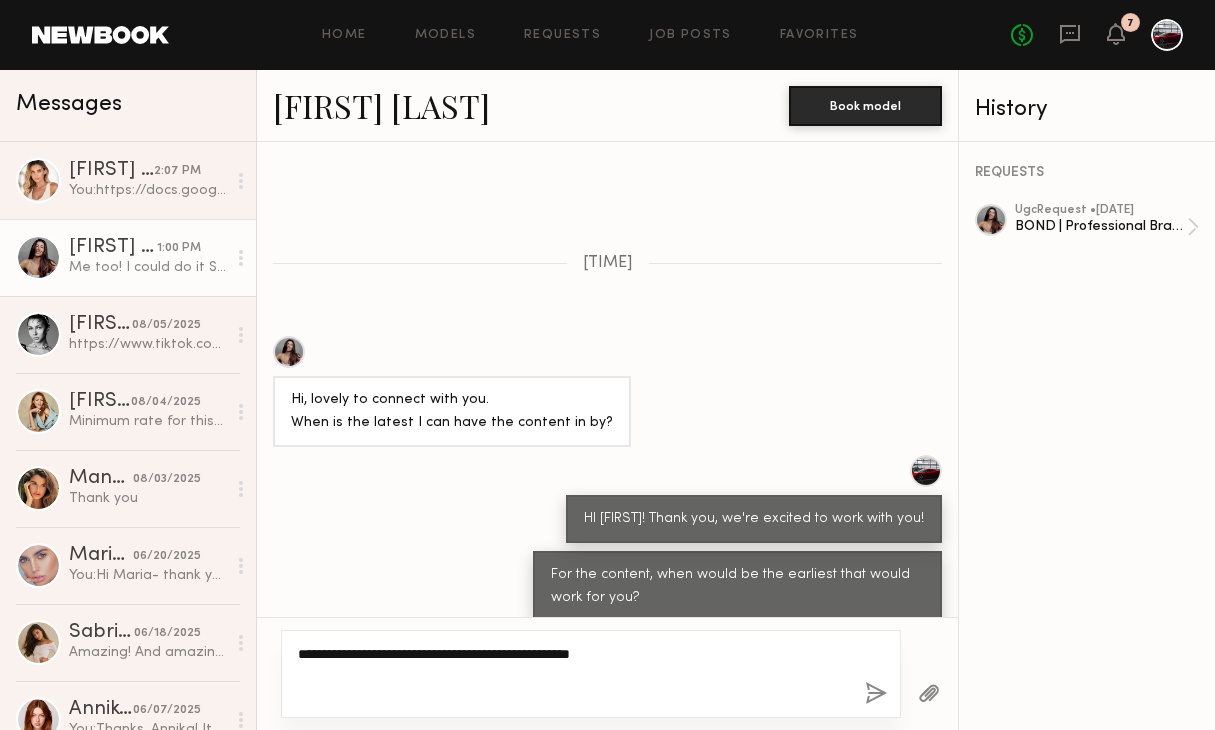 paste on "**********" 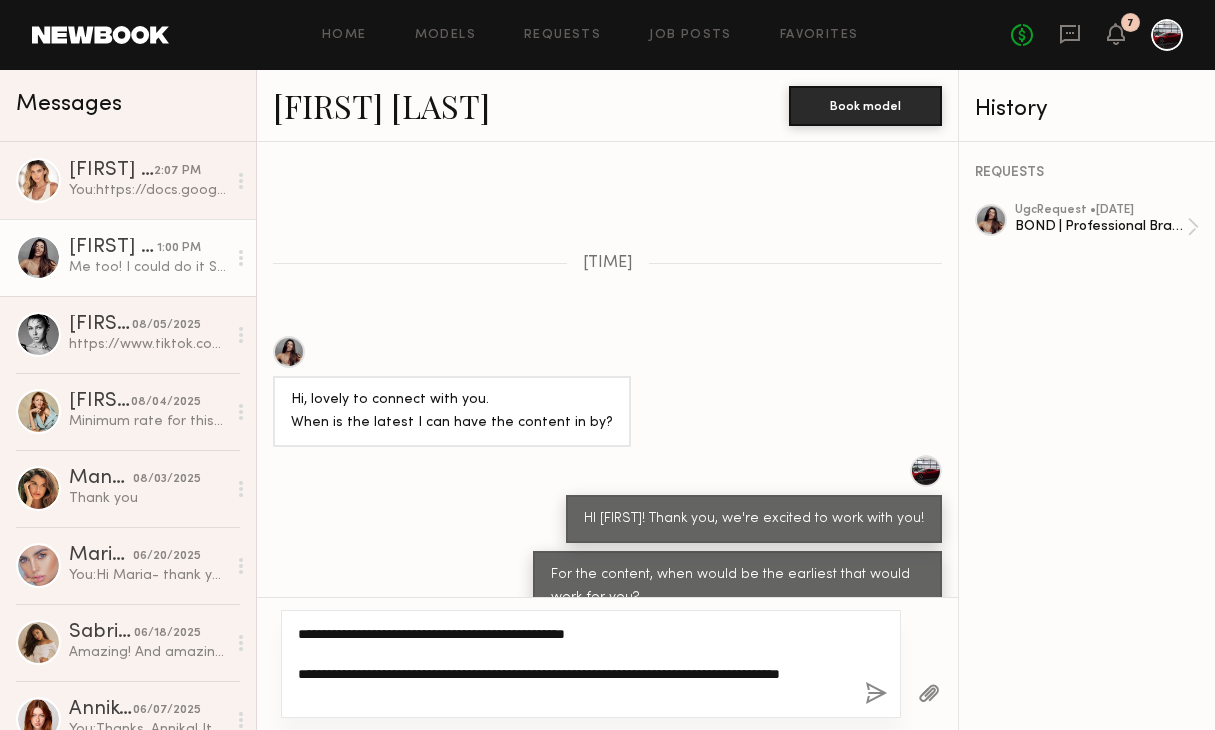 type on "**********" 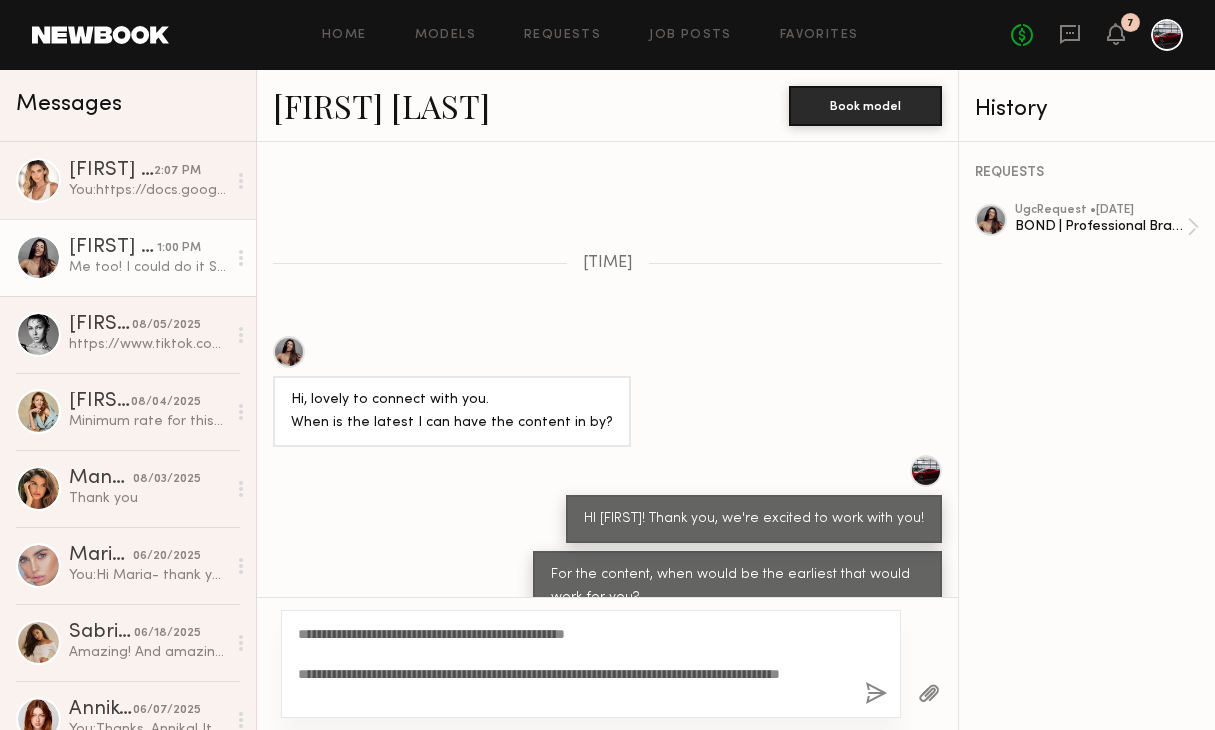 click 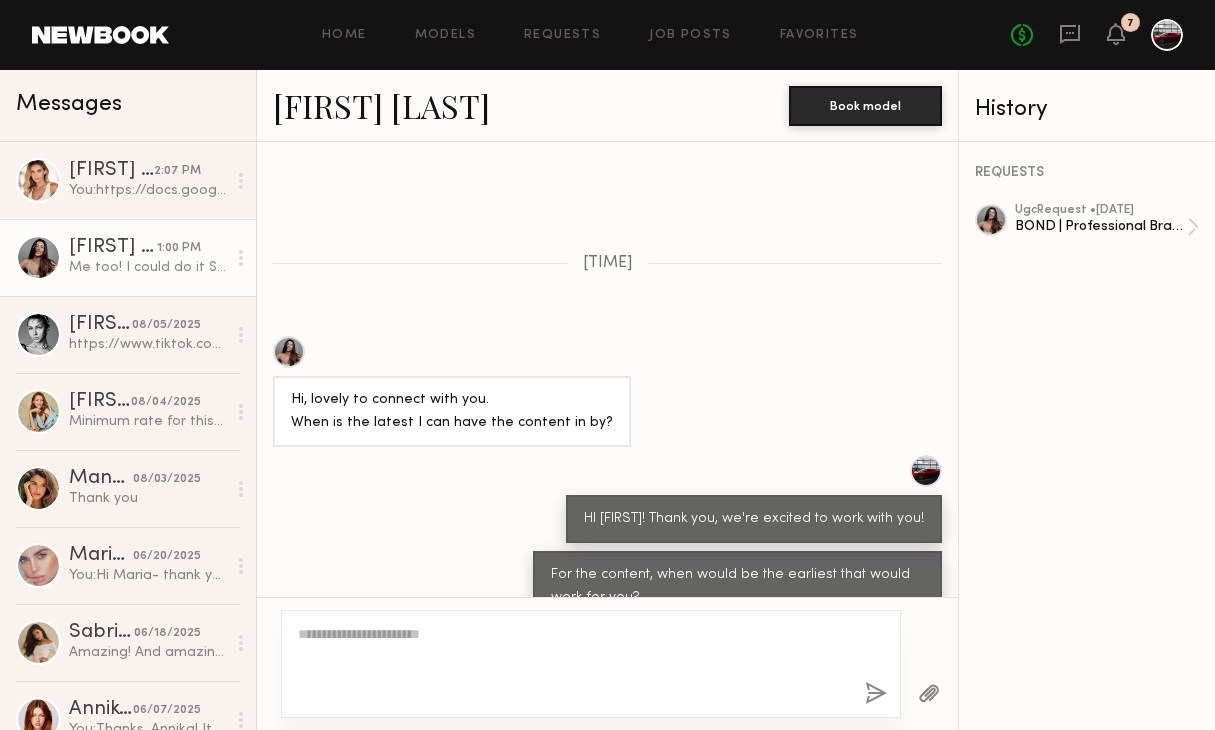 scroll, scrollTop: 1105, scrollLeft: 0, axis: vertical 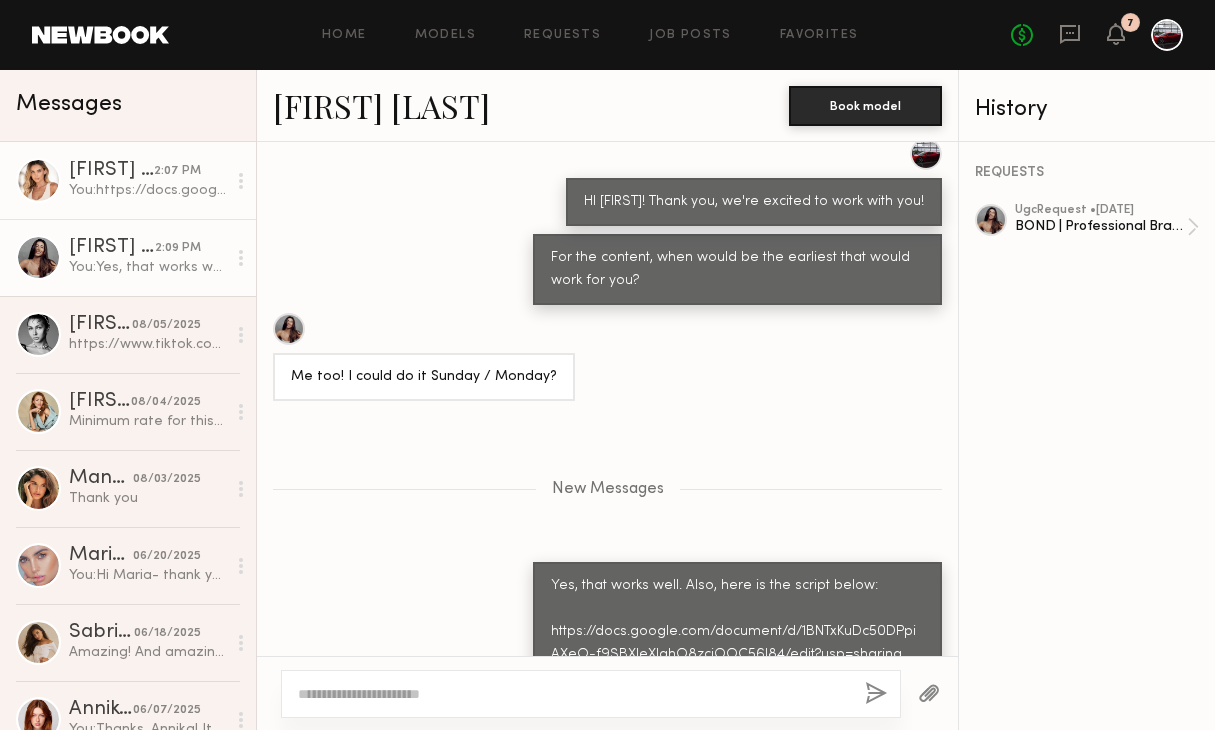 click on "You:  https://docs.google.com/document/d/1BNTxKuDc50DPpiAXeO-f9SBXJeXlqhO8zciOOC56l84/edit?usp=sharing" 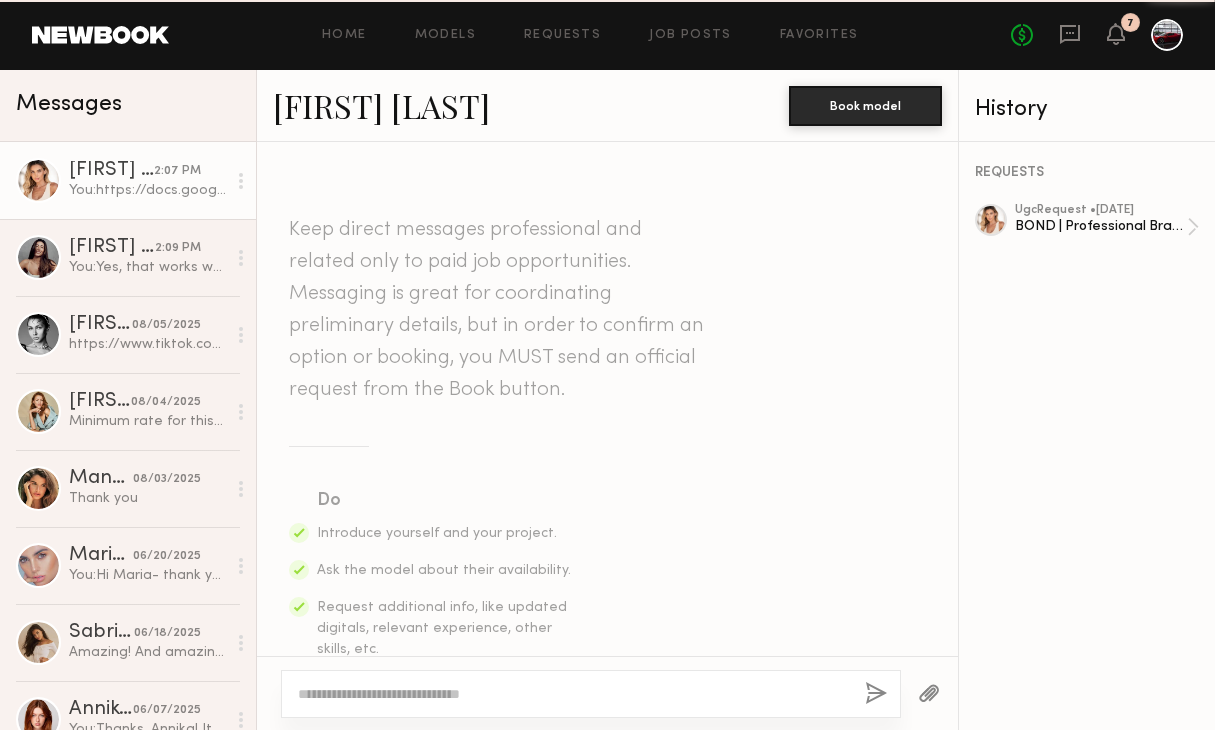 scroll, scrollTop: 1384, scrollLeft: 0, axis: vertical 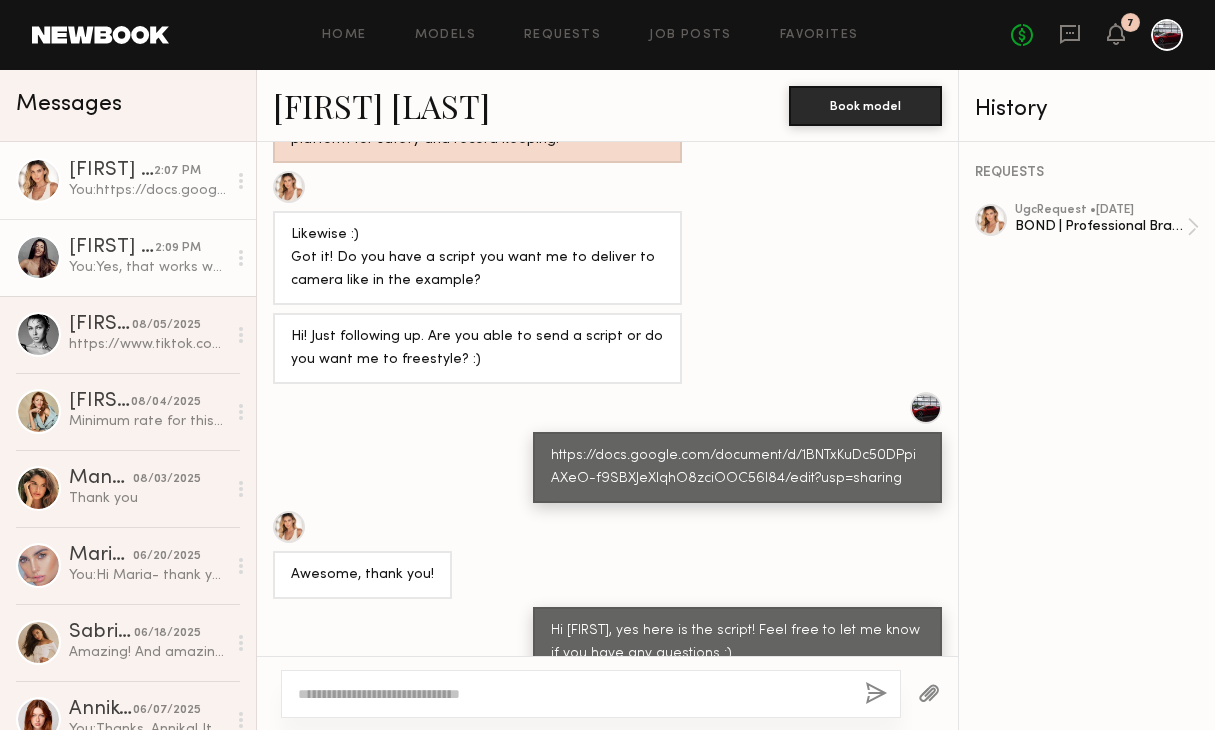 click on "You:  Yes, that works well. Also, here is the script below:
https://docs.google.com/document/d/1BNTxKuDc50DPpiAXeO-f9SBXJeXlqhO8zciOOC56l84/edit?usp=sharing" 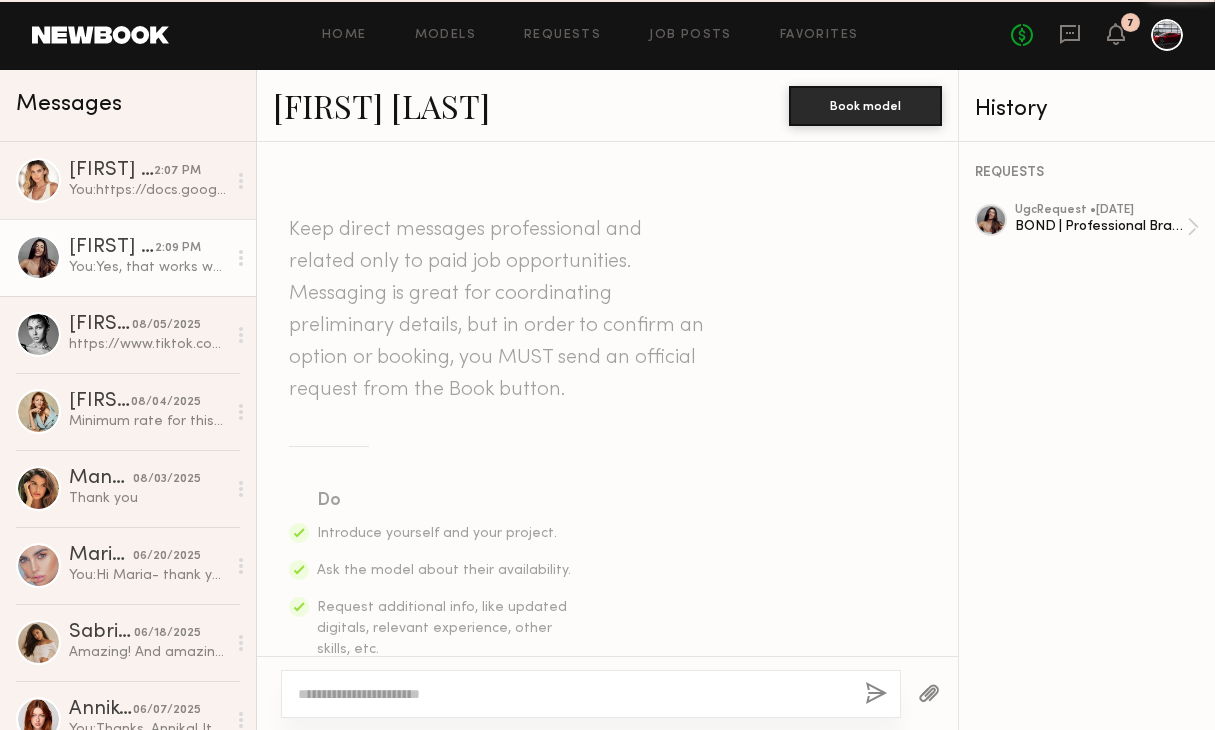 scroll, scrollTop: 953, scrollLeft: 0, axis: vertical 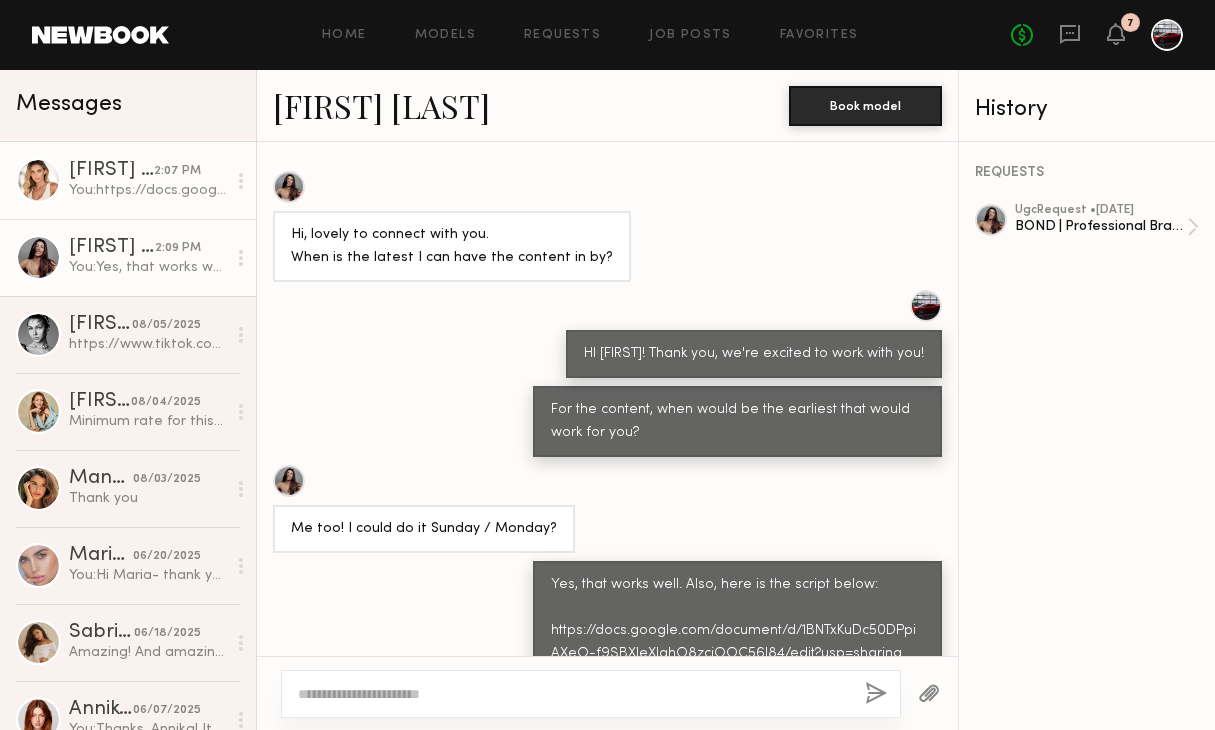 click on "You:  https://docs.google.com/document/d/1BNTxKuDc50DPpiAXeO-f9SBXJeXlqhO8zciOOC56l84/edit?usp=sharing" 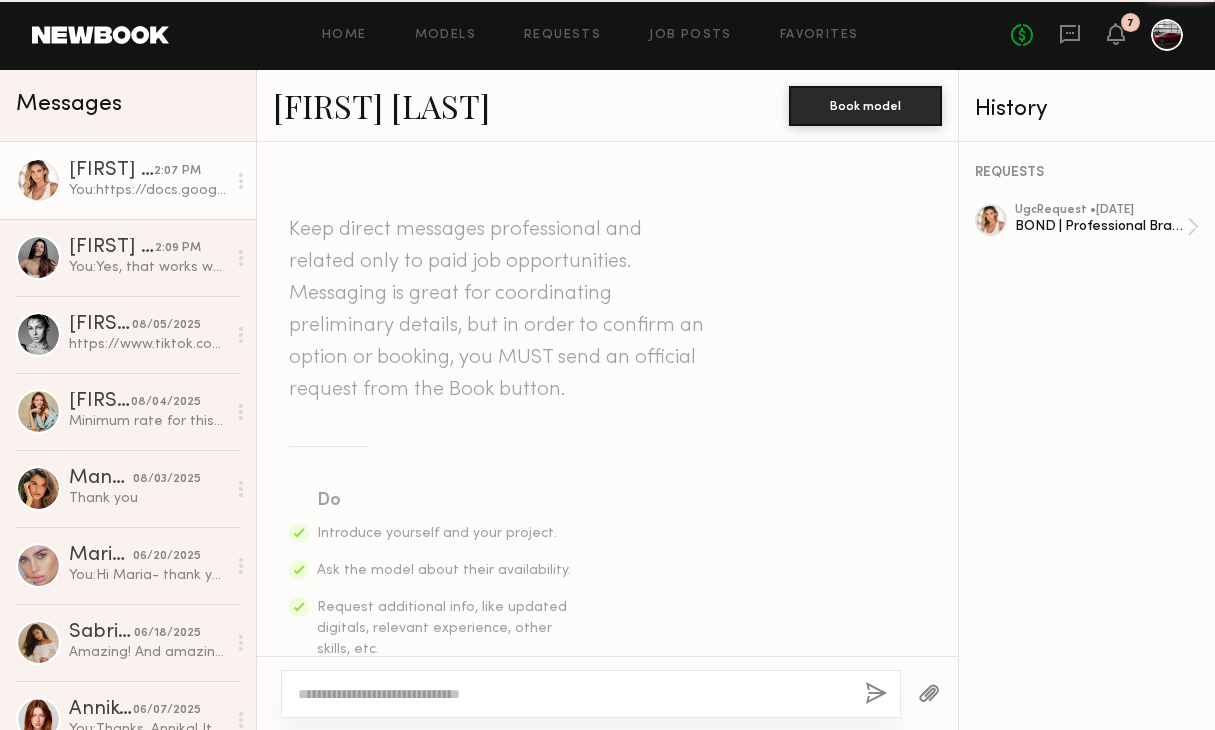 scroll, scrollTop: 1384, scrollLeft: 0, axis: vertical 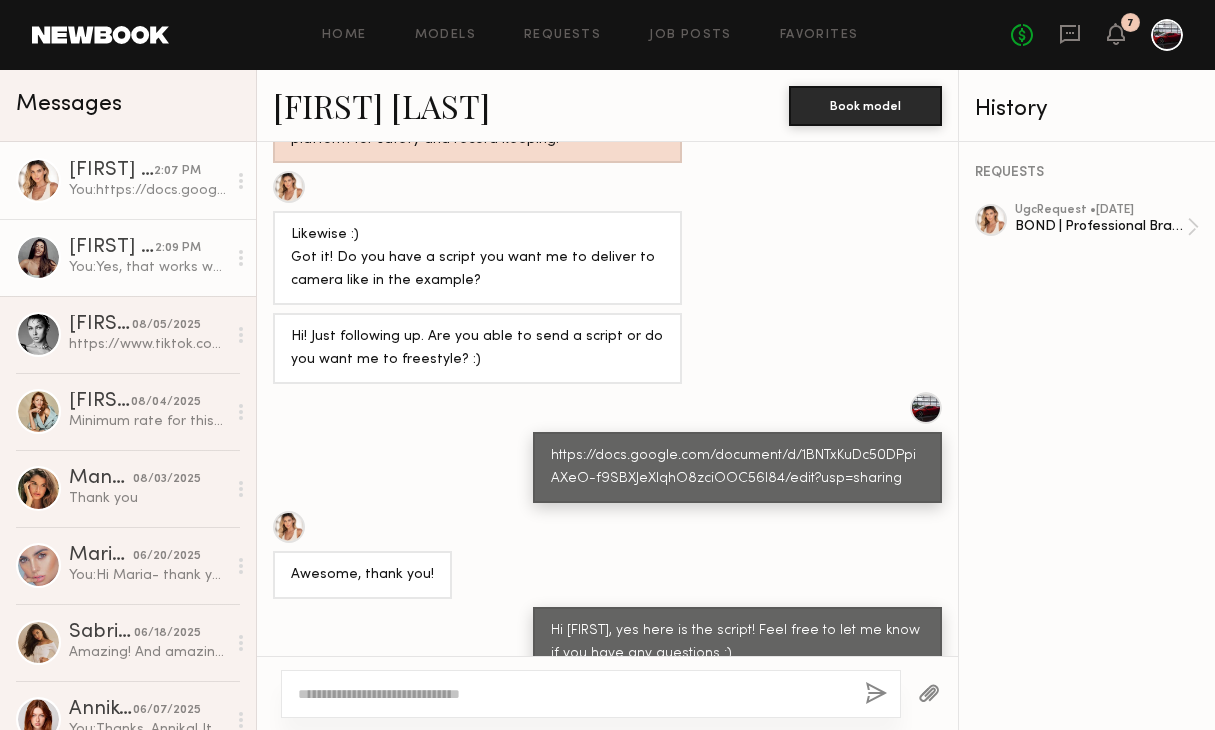 click on "[FIRST] [LAST]" 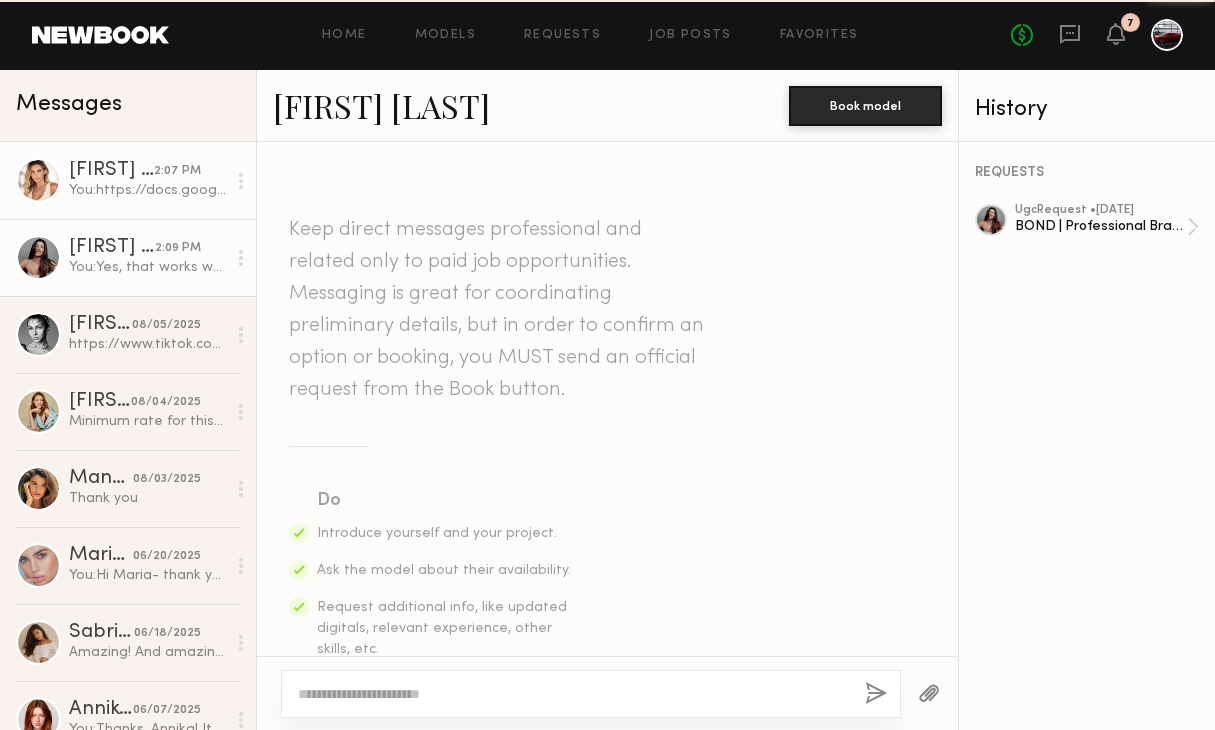scroll, scrollTop: 953, scrollLeft: 0, axis: vertical 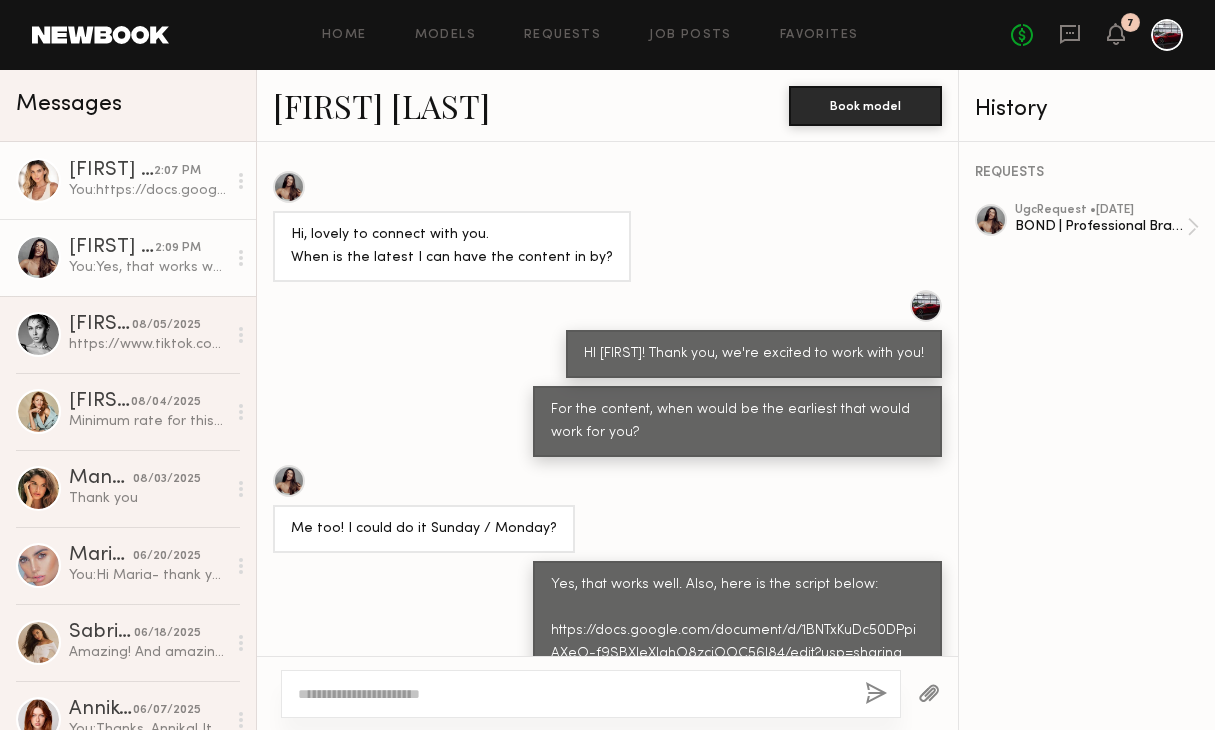 click on "You:  https://docs.google.com/document/d/1BNTxKuDc50DPpiAXeO-f9SBXJeXlqhO8zciOOC56l84/edit?usp=sharing" 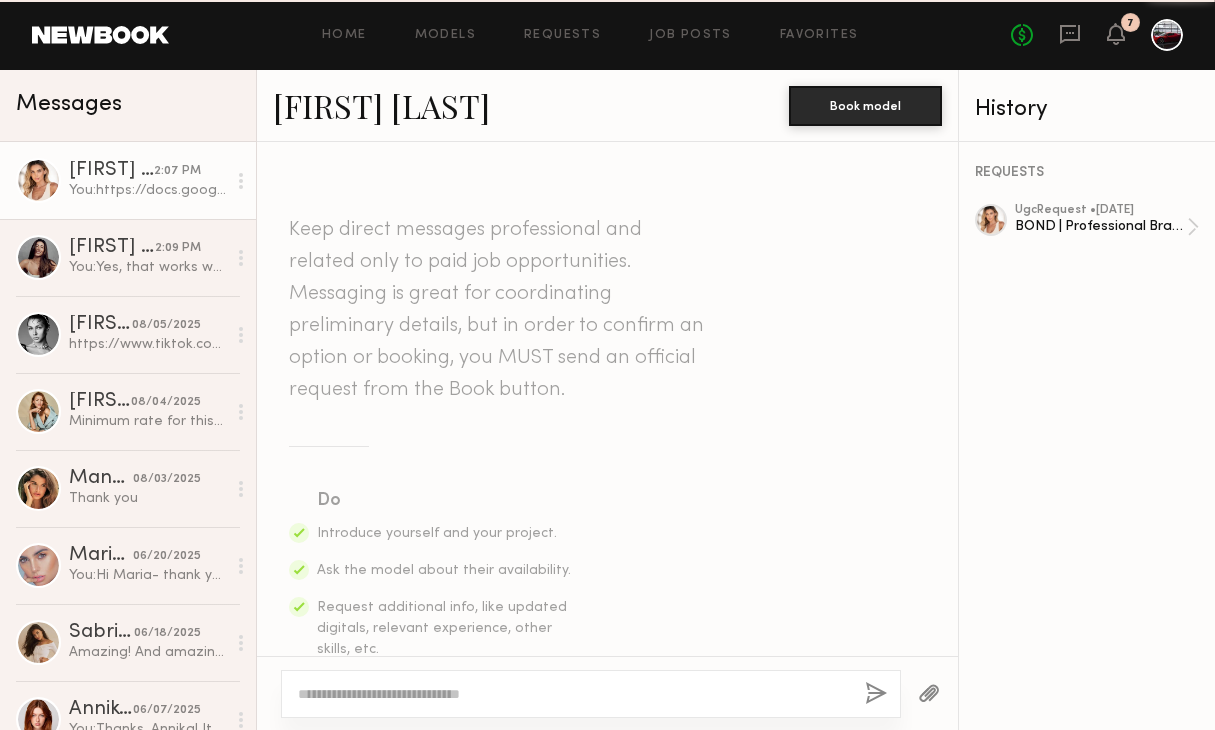 scroll, scrollTop: 1384, scrollLeft: 0, axis: vertical 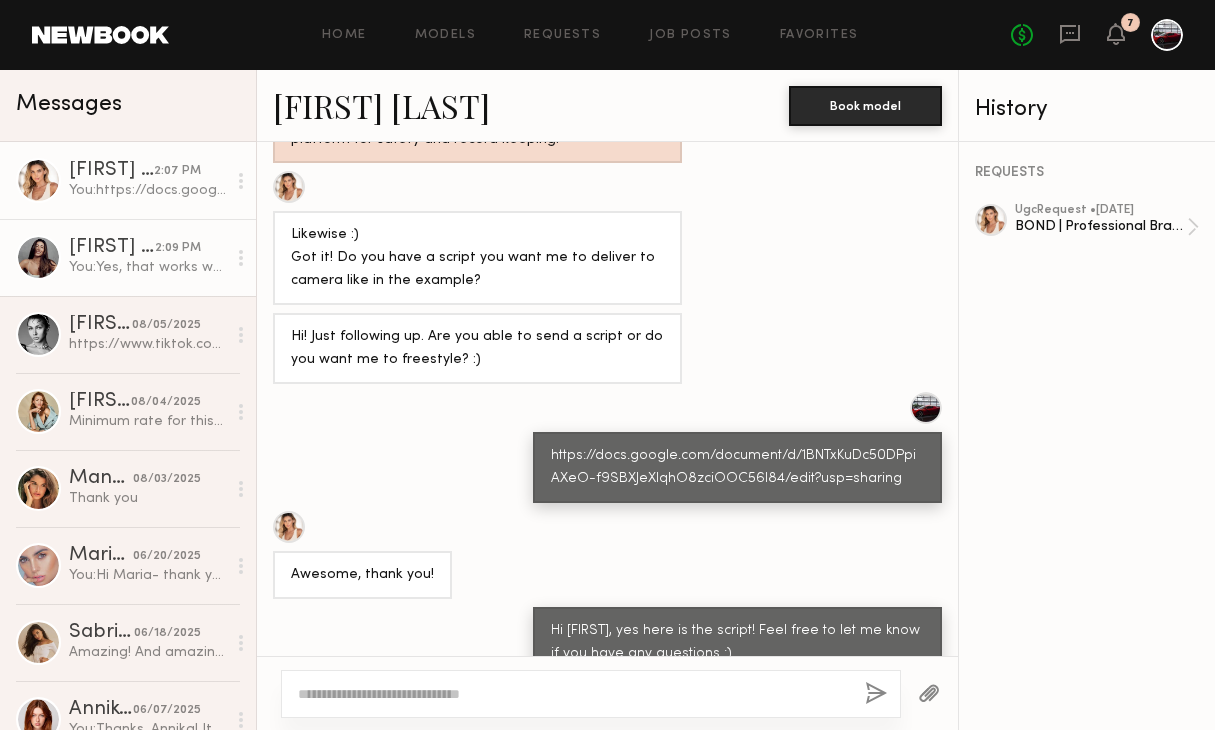 click on "[FIRST] [LAST]" 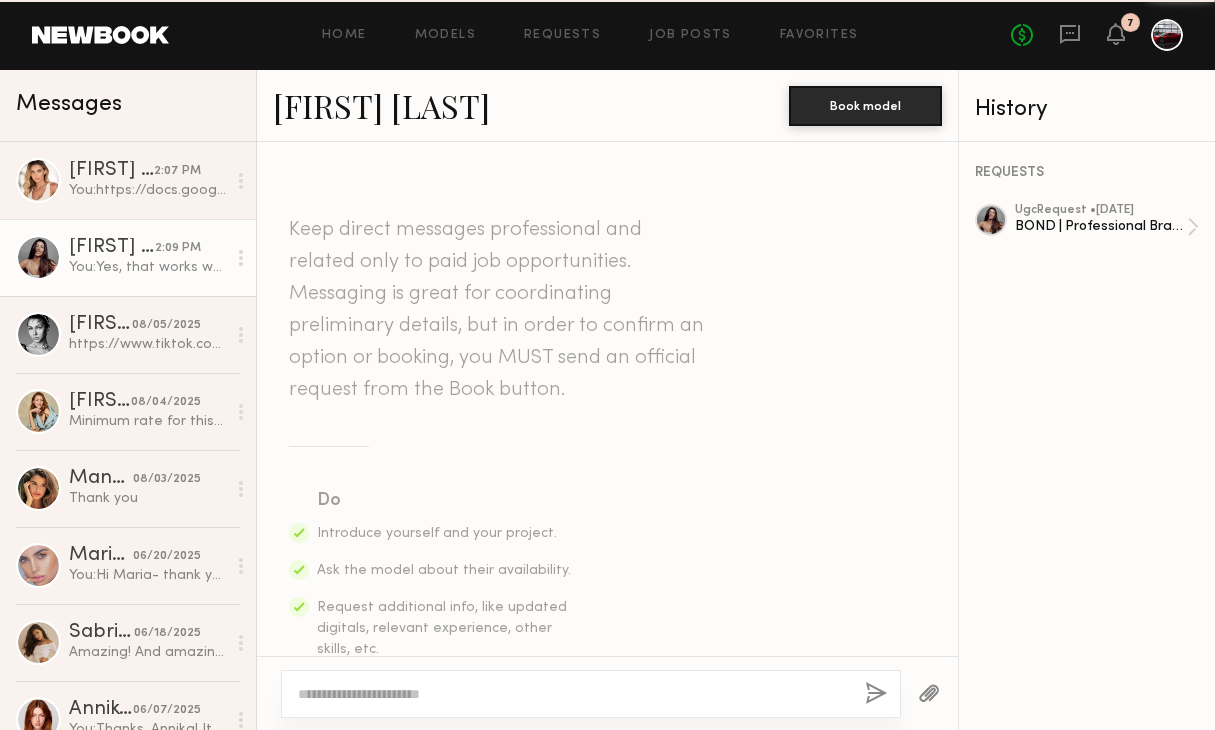 scroll, scrollTop: 953, scrollLeft: 0, axis: vertical 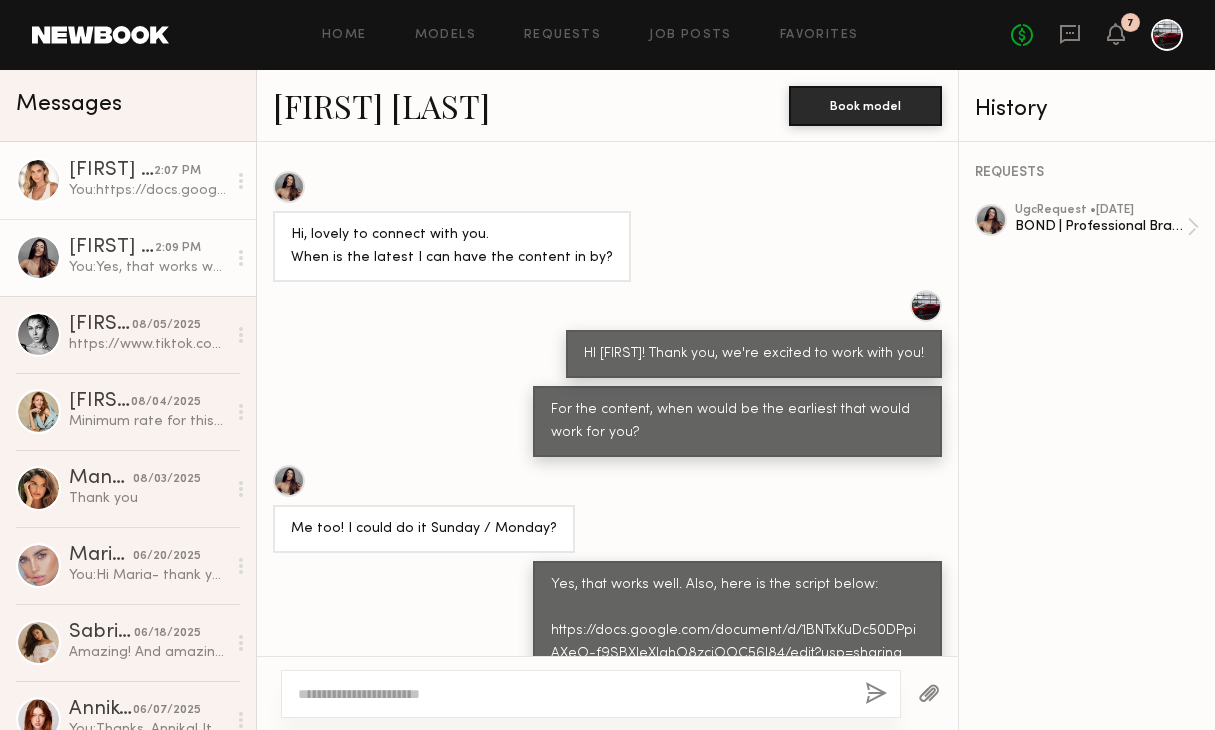click on "[FIRST] [LAST] [TIME] You:  https://docs.google.com/document/d/1BNTxKuDc50DPpiAXeO-f9SBXJeXlqhO8zciOOC56l84/edit?usp=sharing" 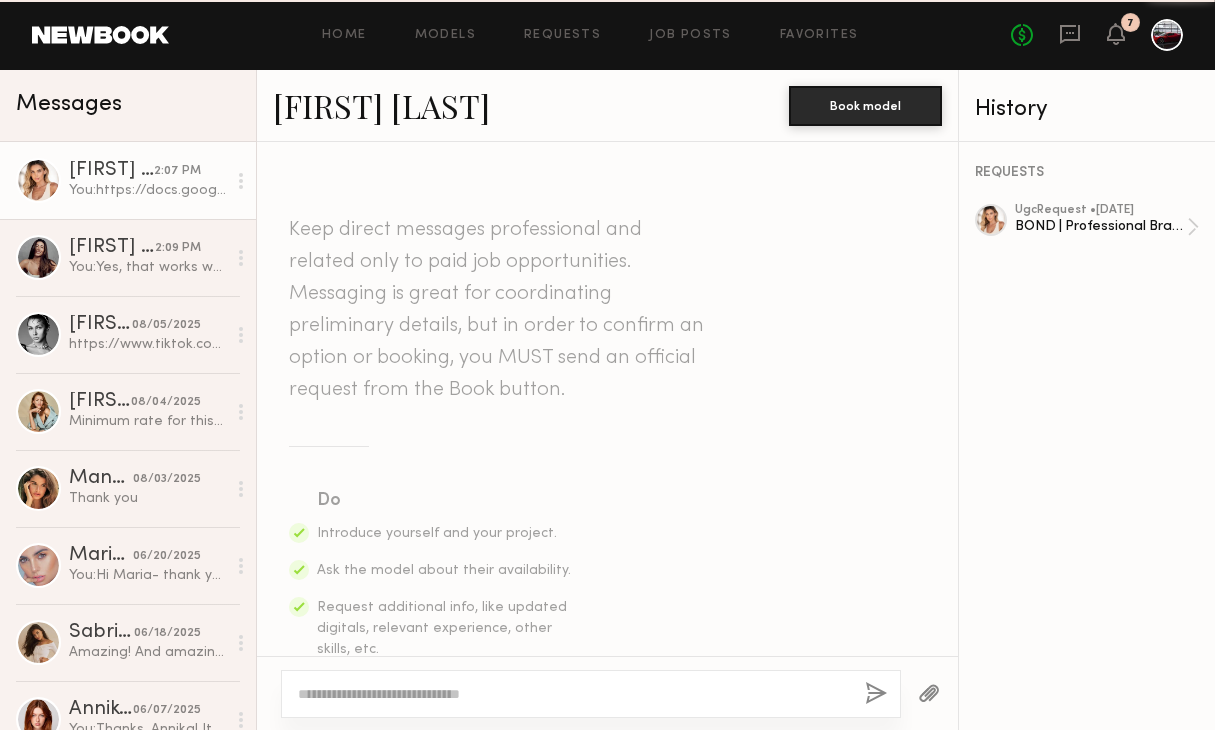 scroll, scrollTop: 1384, scrollLeft: 0, axis: vertical 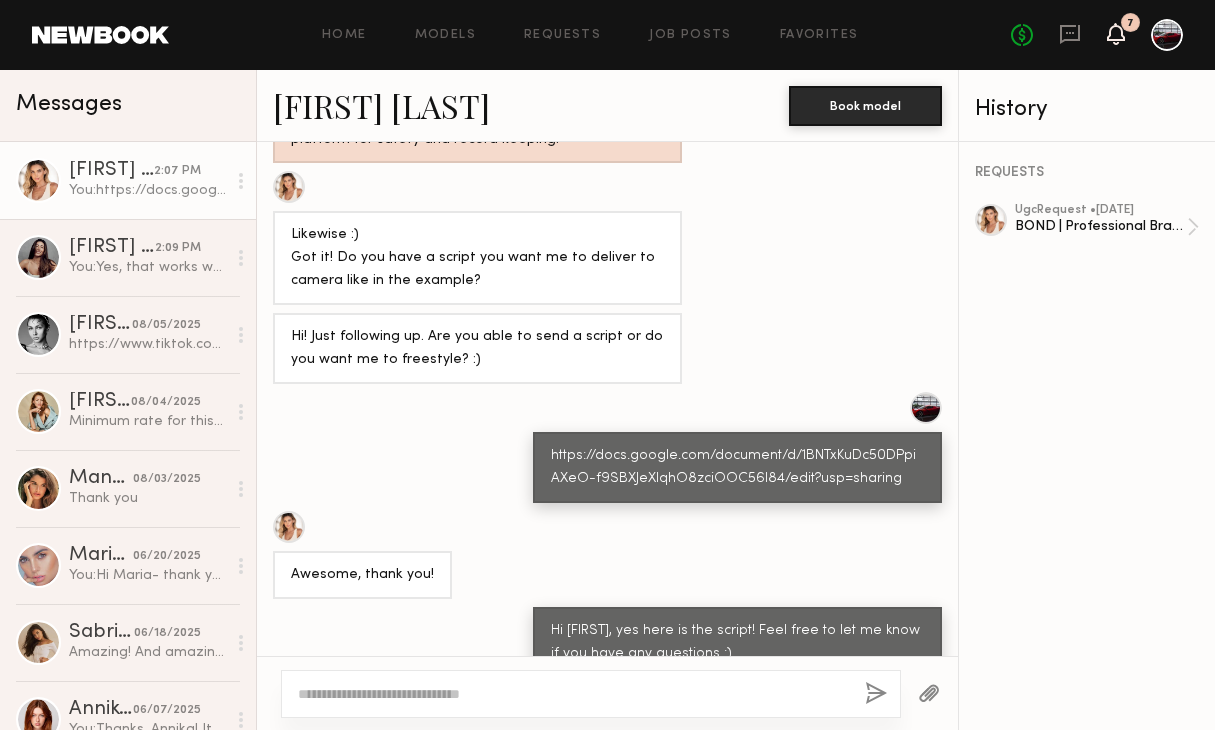 click 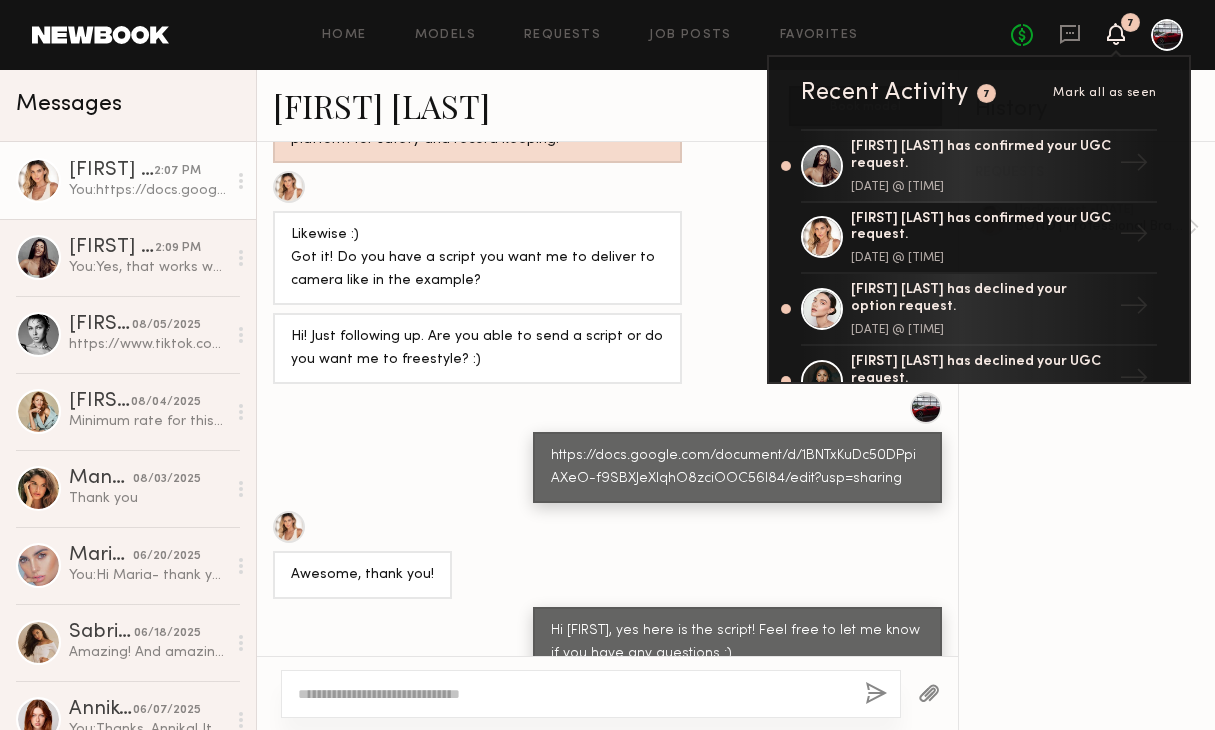 click on "Home Models Requests Job Posts Favorites Sign Out No fees up to $5,000 7 Recent Activity 7 Mark all as seen [FIRST] [LAST] has confirmed your UGC request. [DATE] @ [TIME] → [FIRST] [LAST] has confirmed your UGC request. [DATE] @ [TIME] → [FIRST] [LAST] has declined your option request. [DATE] @ [TIME] → [FIRST] [LAST] has declined your UGC request. [DATE] @ [TIME] → [FIRST] [LAST] has declined your UGC request. [DATE] @ [TIME] → [FIRST] [LAST] has declined your option request. [DATE] @ [TIME] → [FIRST] [LAST] has confirmed your option request. [DATE] @ [TIME] → [FIRST] [LAST] has declined your booking request. [DATE] @ [TIME] → [FIRST] [LAST] has declined your option request. [DATE] @ [TIME] → [FIRST] [LAST] has declined your booking request. [DATE] @ [TIME] → [FIRST] [LAST] has declined your option request. [DATE] @ [TIME] → [FIRST] [LAST] has confirmed your option request. [DATE] @ [TIME] → [DATE] @ [TIME]" 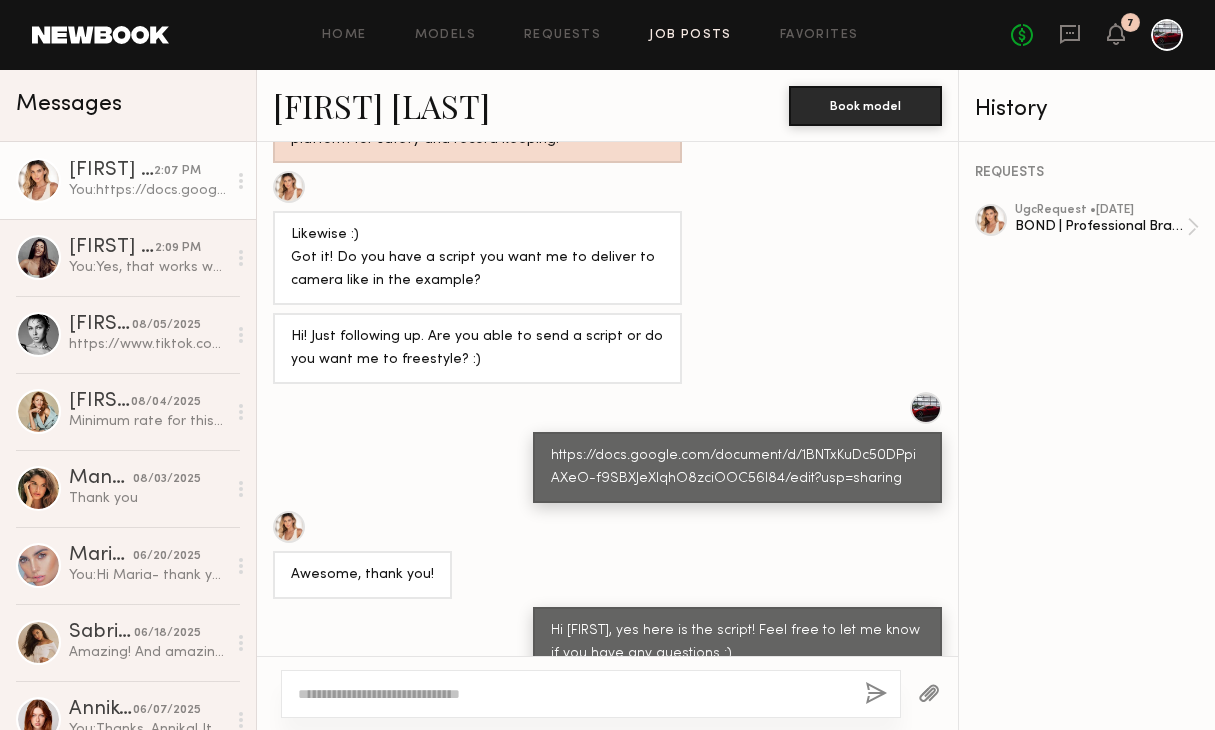click on "Job Posts" 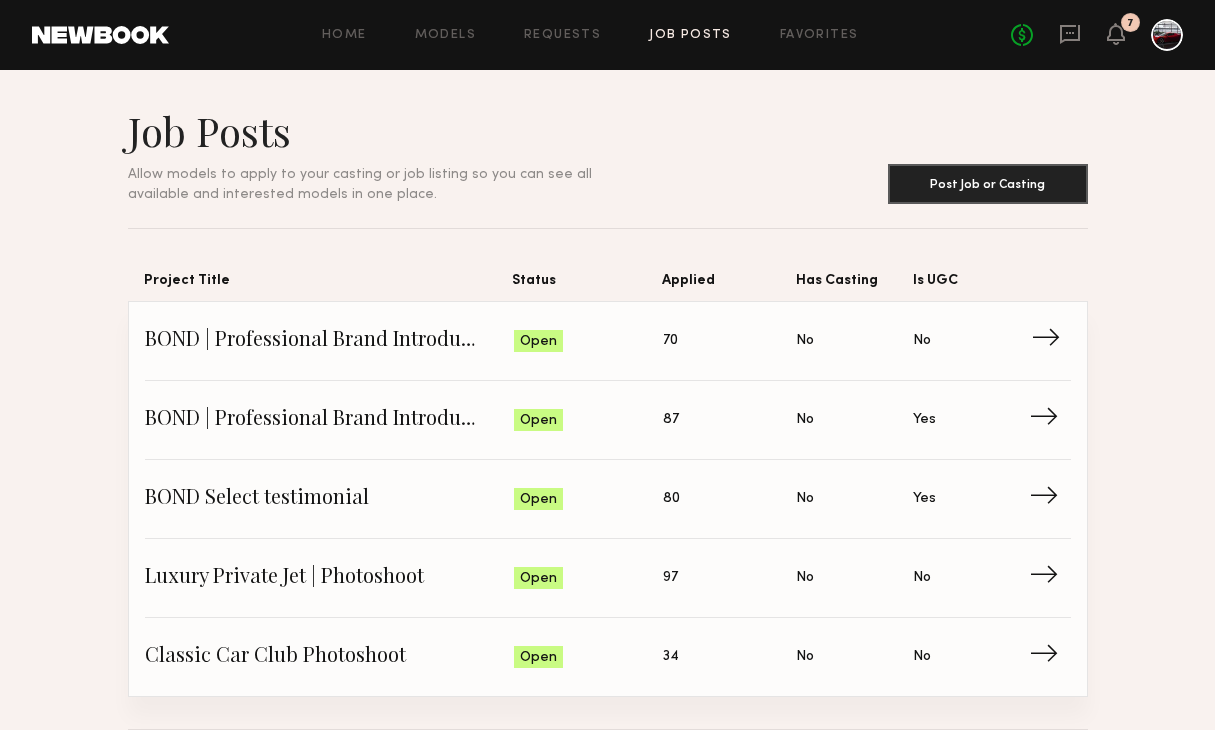 click on "BOND | Professional Brand Introduction Video" 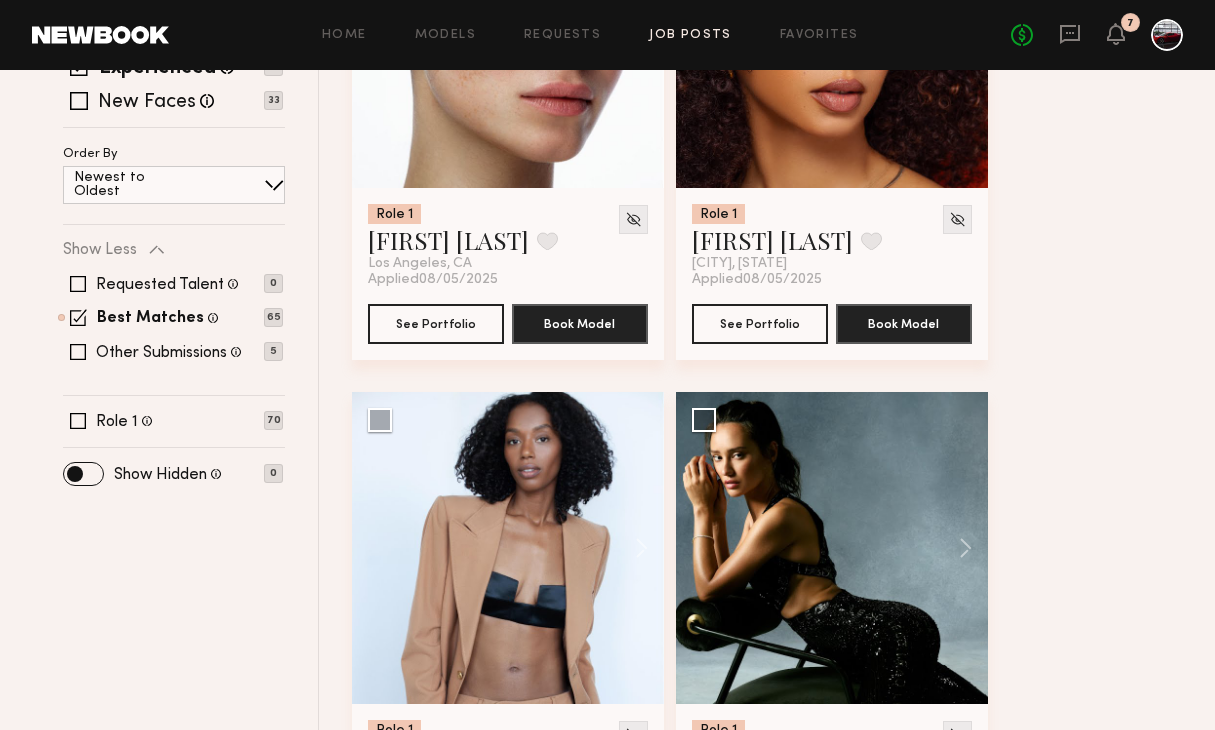 scroll, scrollTop: 0, scrollLeft: 0, axis: both 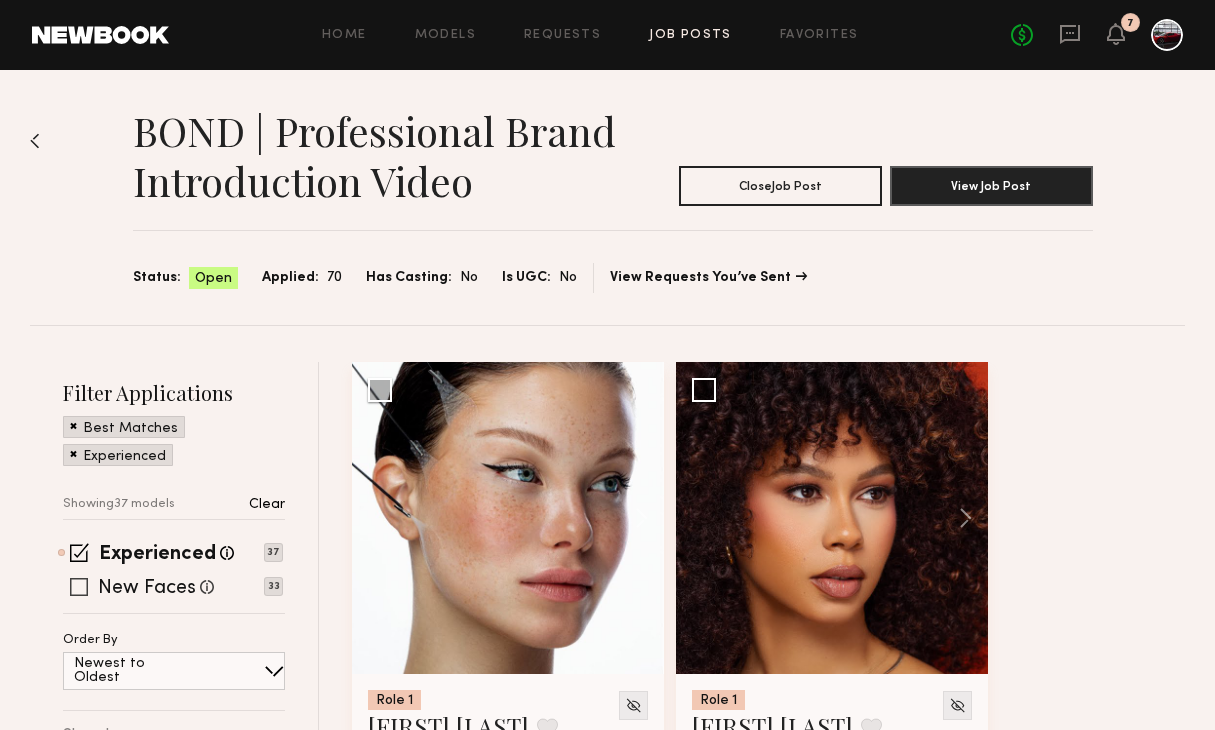 click 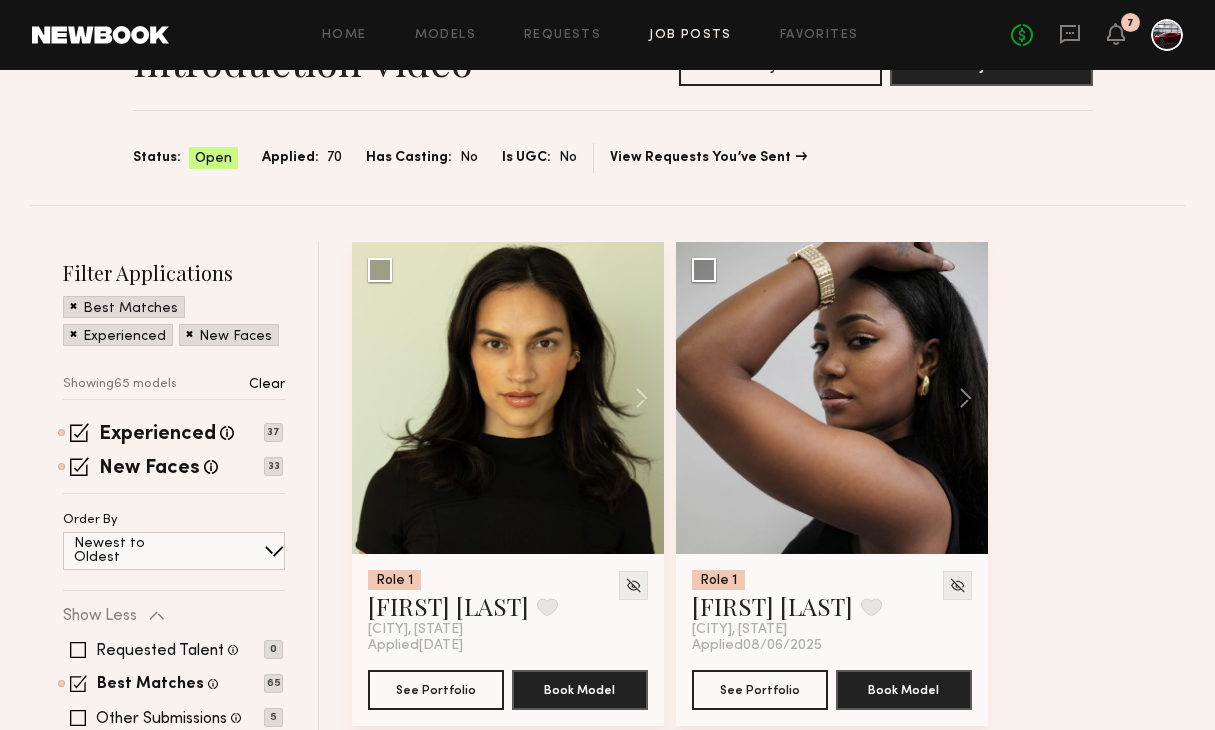 scroll, scrollTop: 129, scrollLeft: 0, axis: vertical 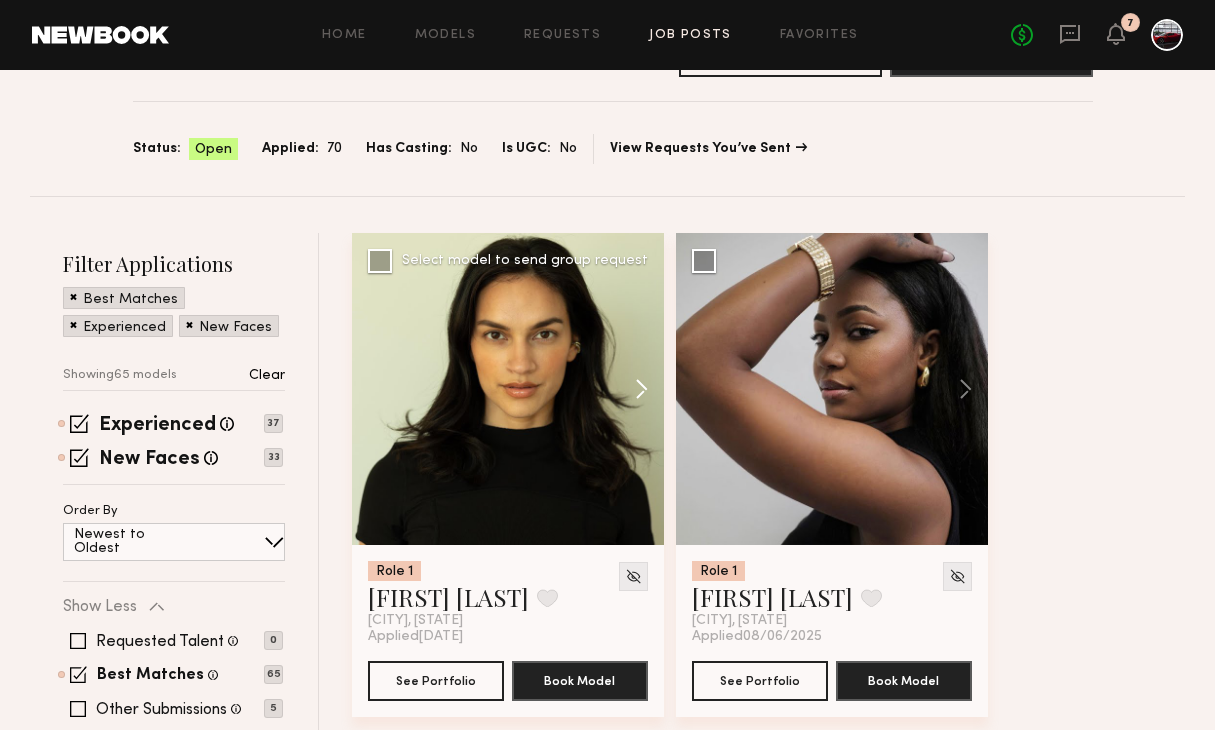 click 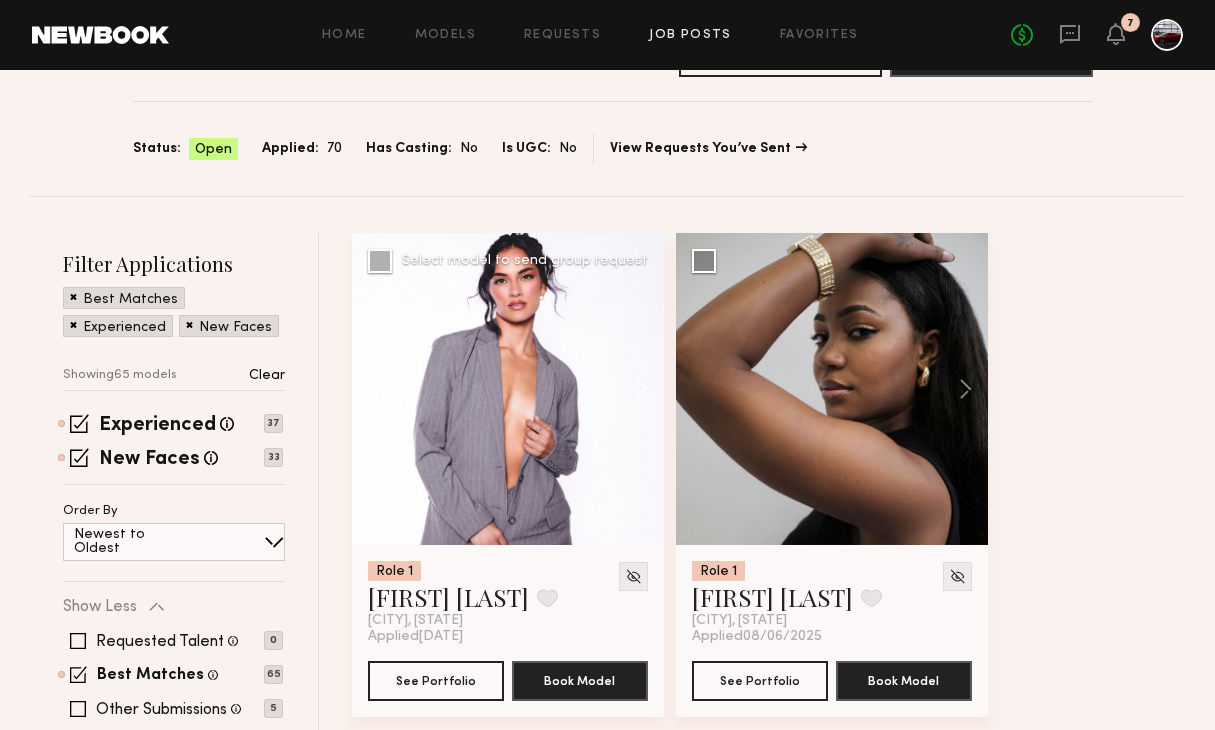 click 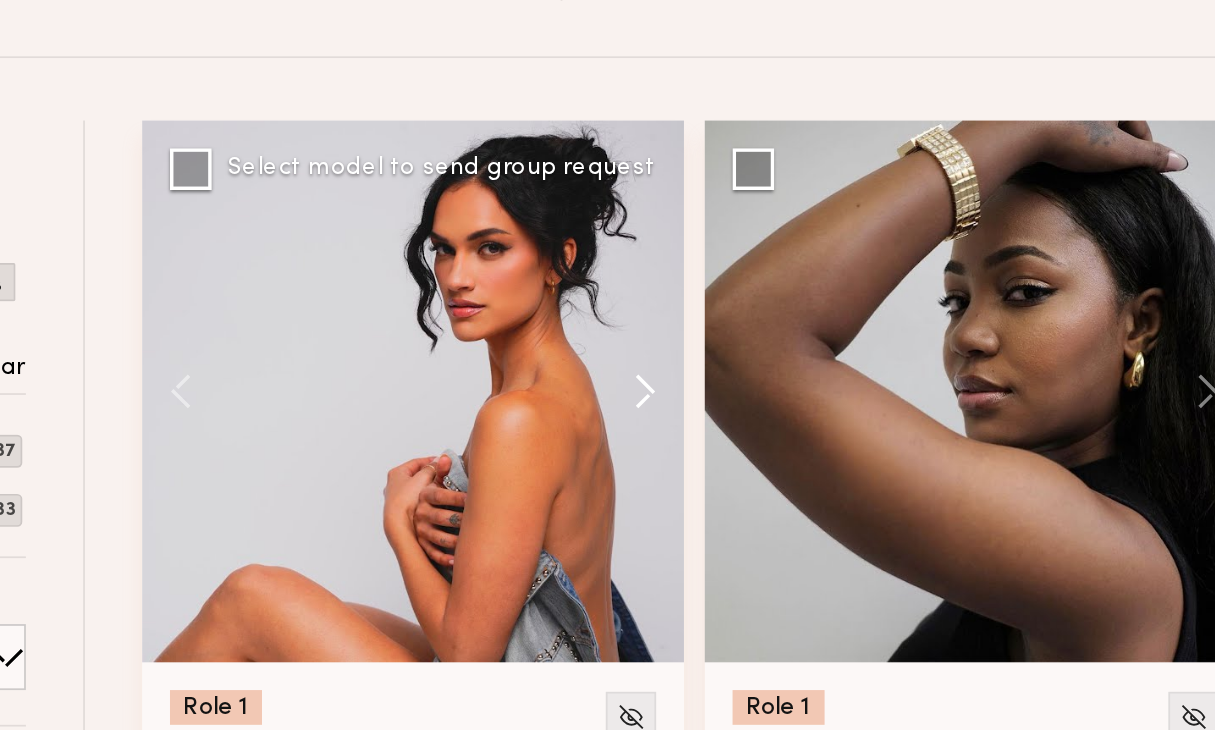 click 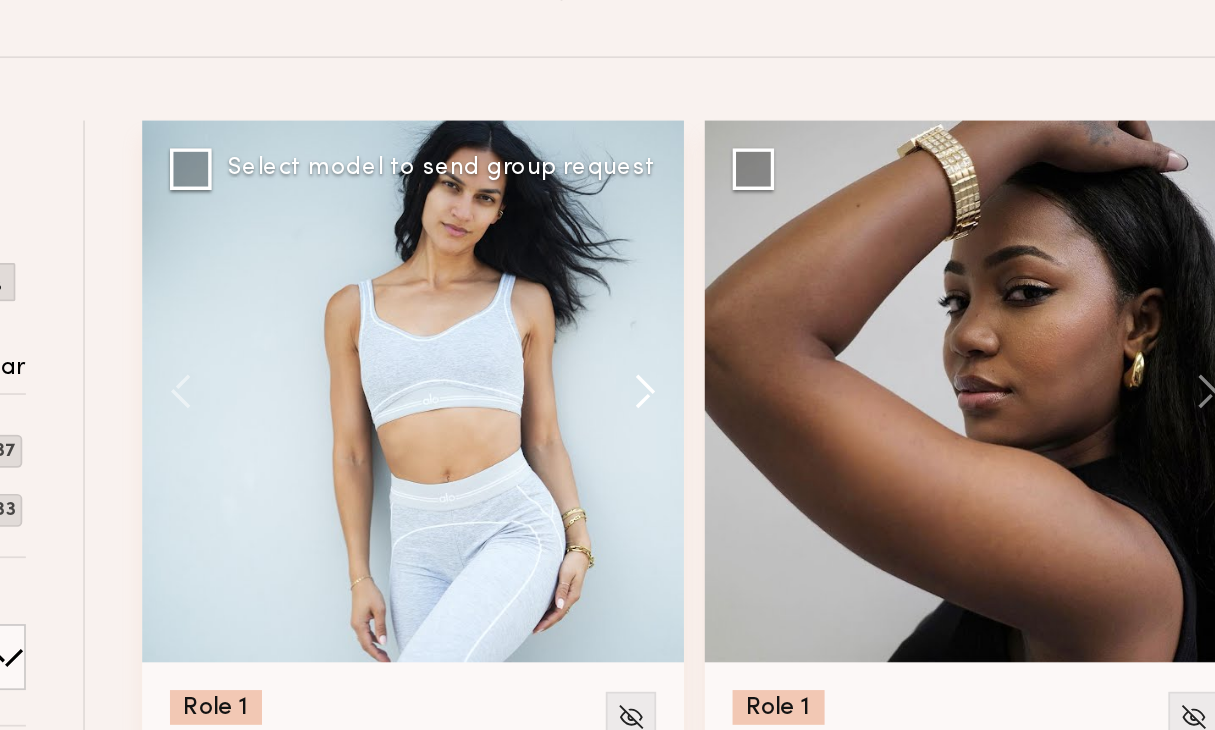 click 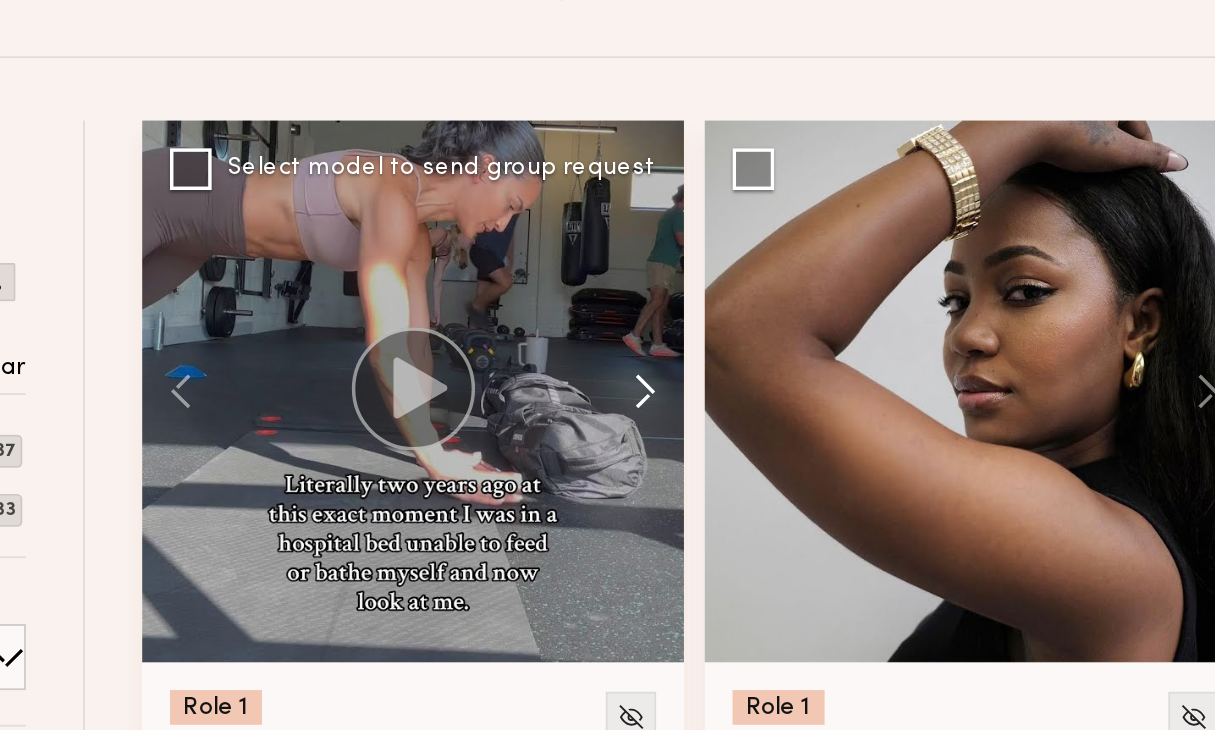 click 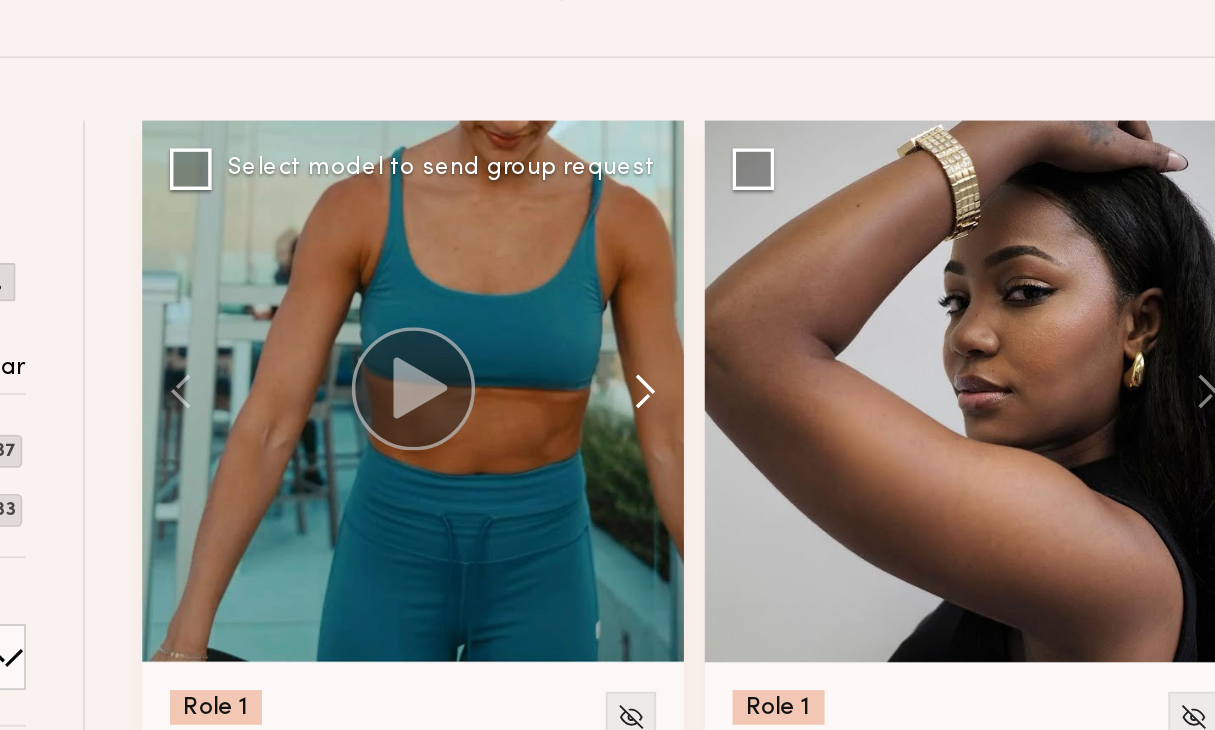 click 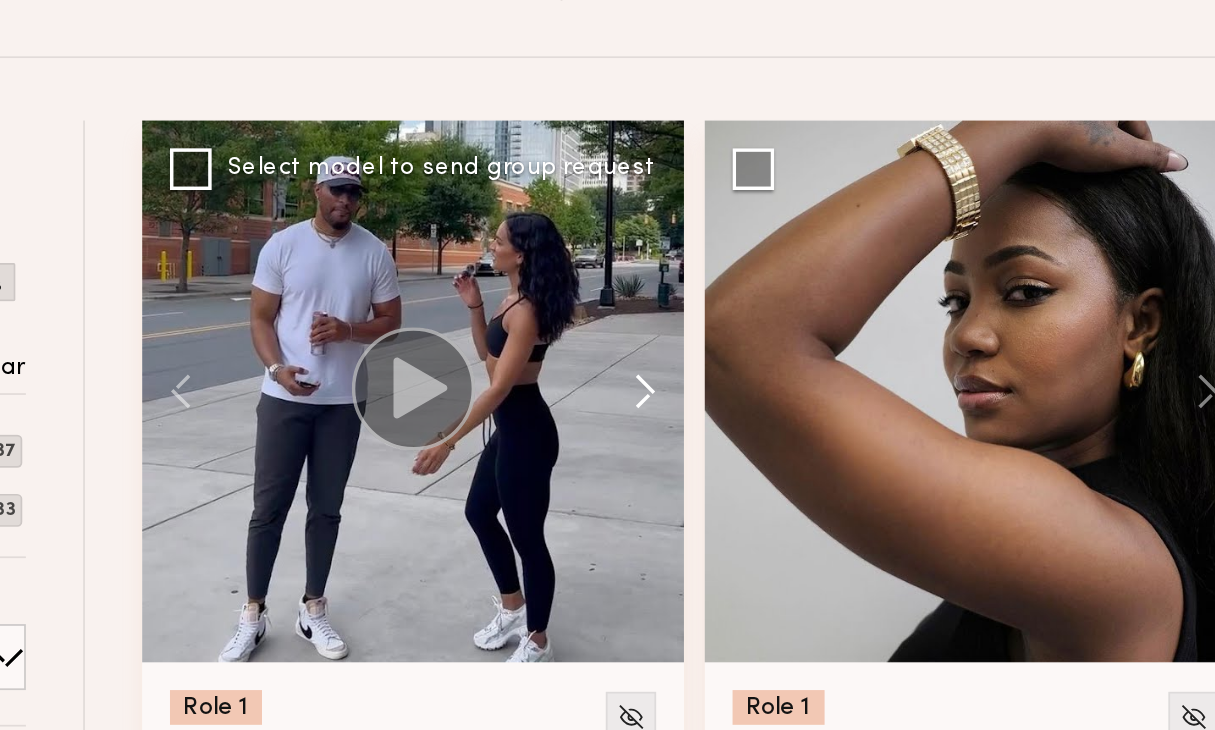 click 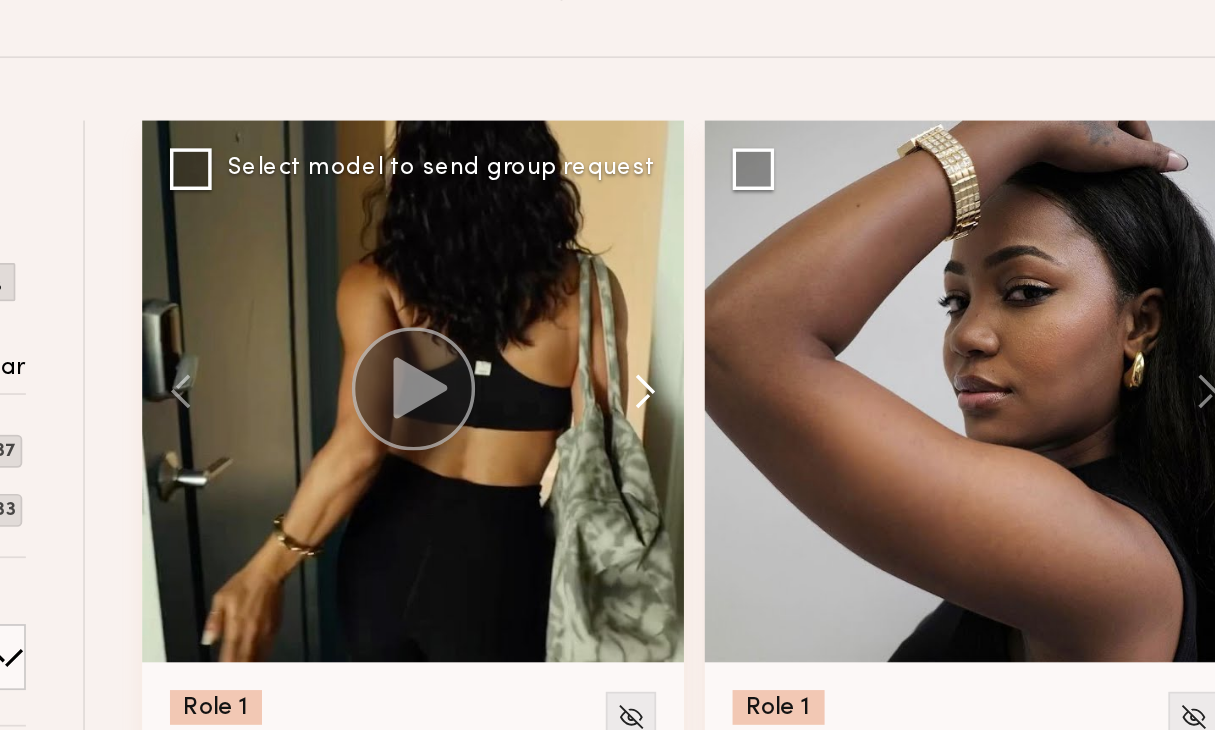 click 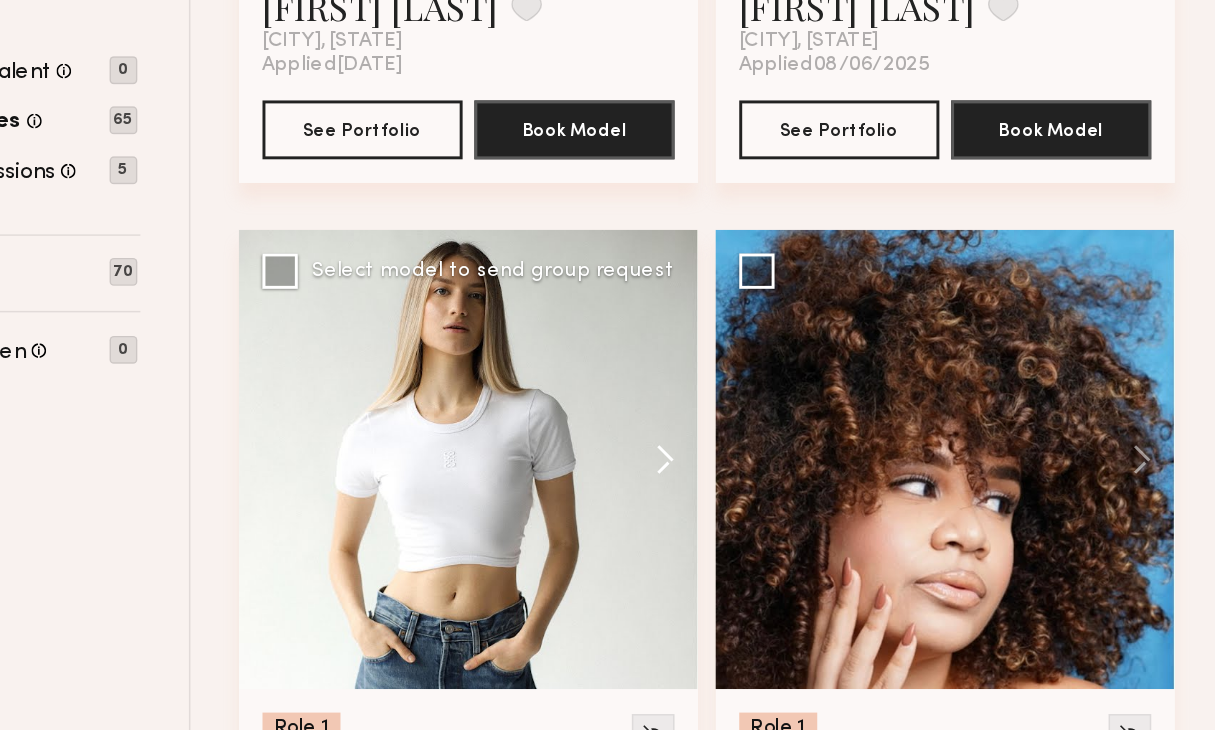 scroll, scrollTop: 488, scrollLeft: 0, axis: vertical 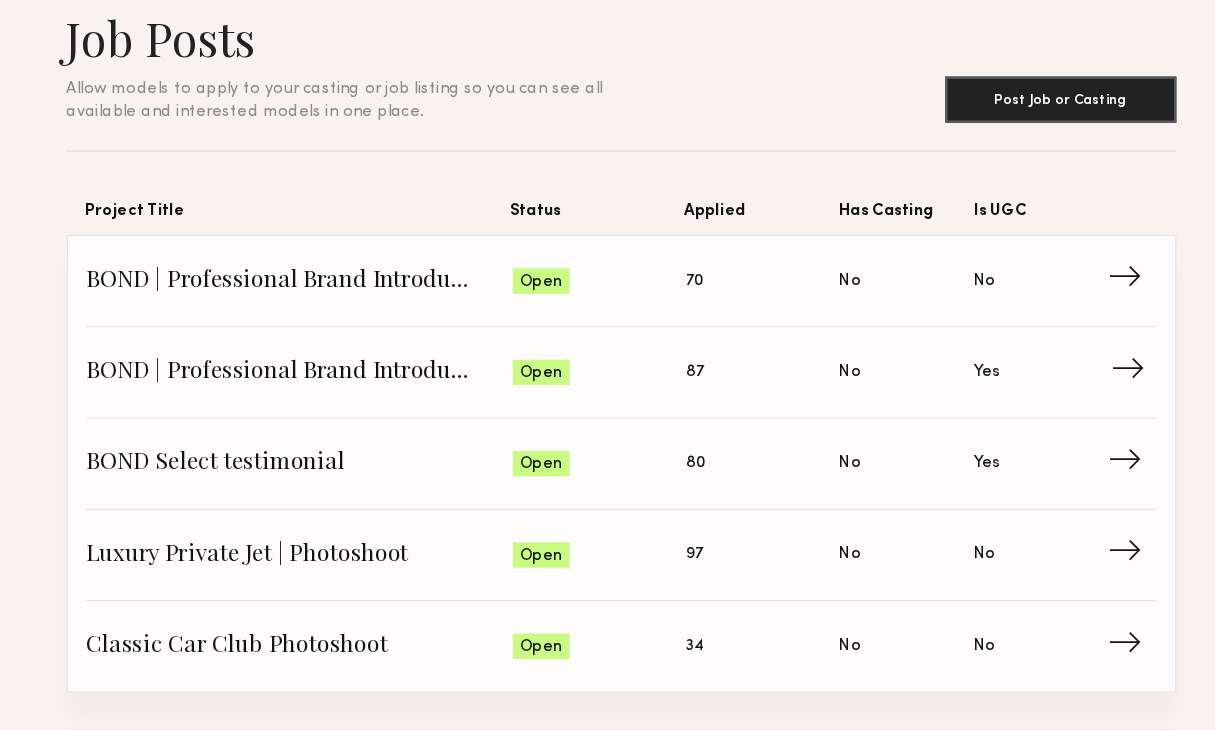 click on "BOND | Professional Brand Introduction Video" 